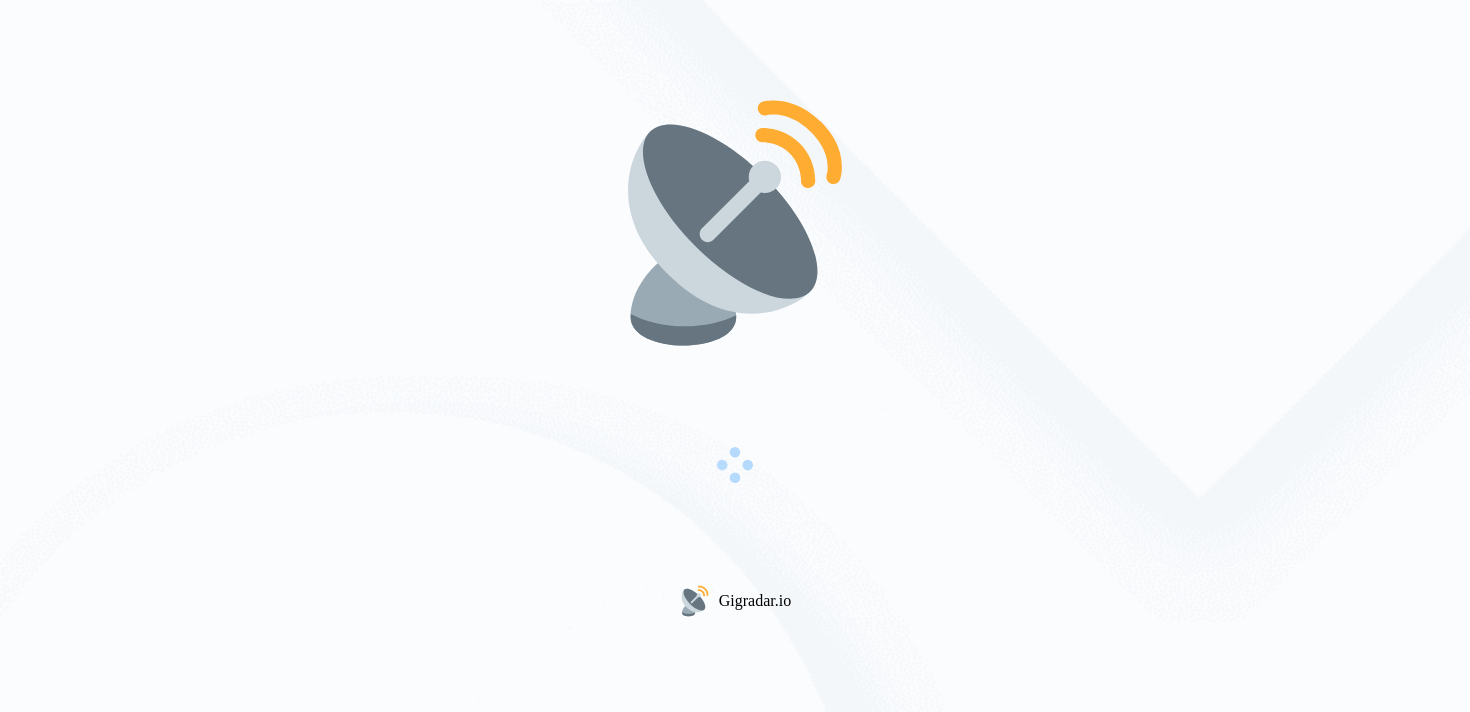 scroll, scrollTop: 0, scrollLeft: 0, axis: both 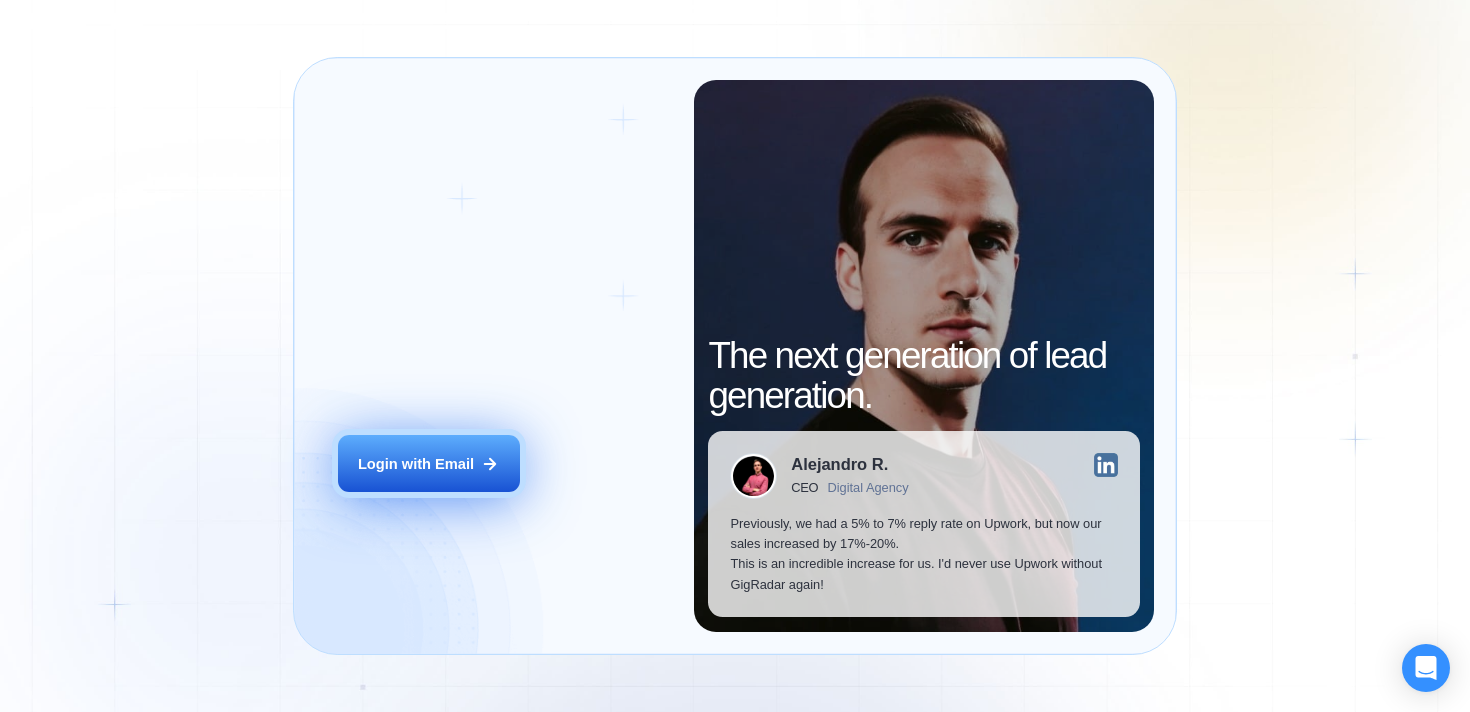 click on "Login with Email" at bounding box center [416, 464] 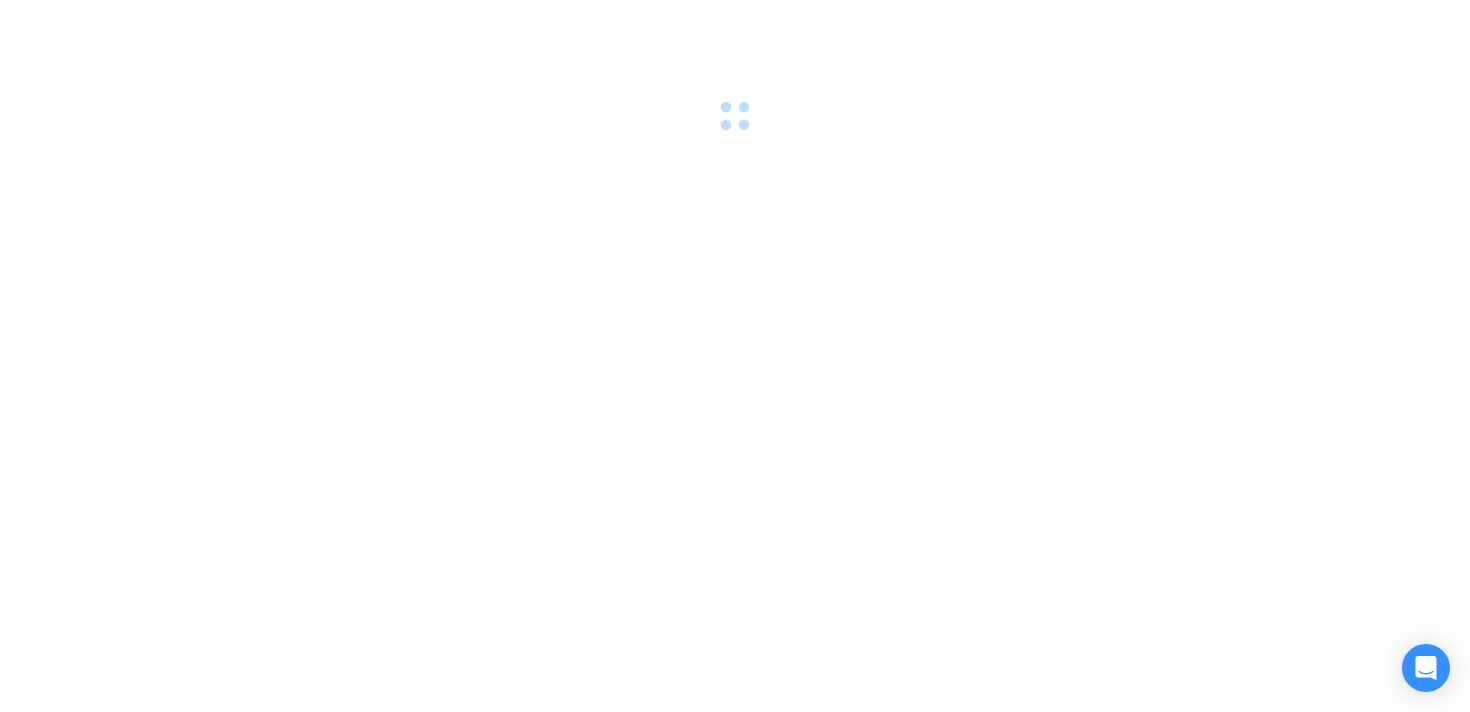 scroll, scrollTop: 0, scrollLeft: 0, axis: both 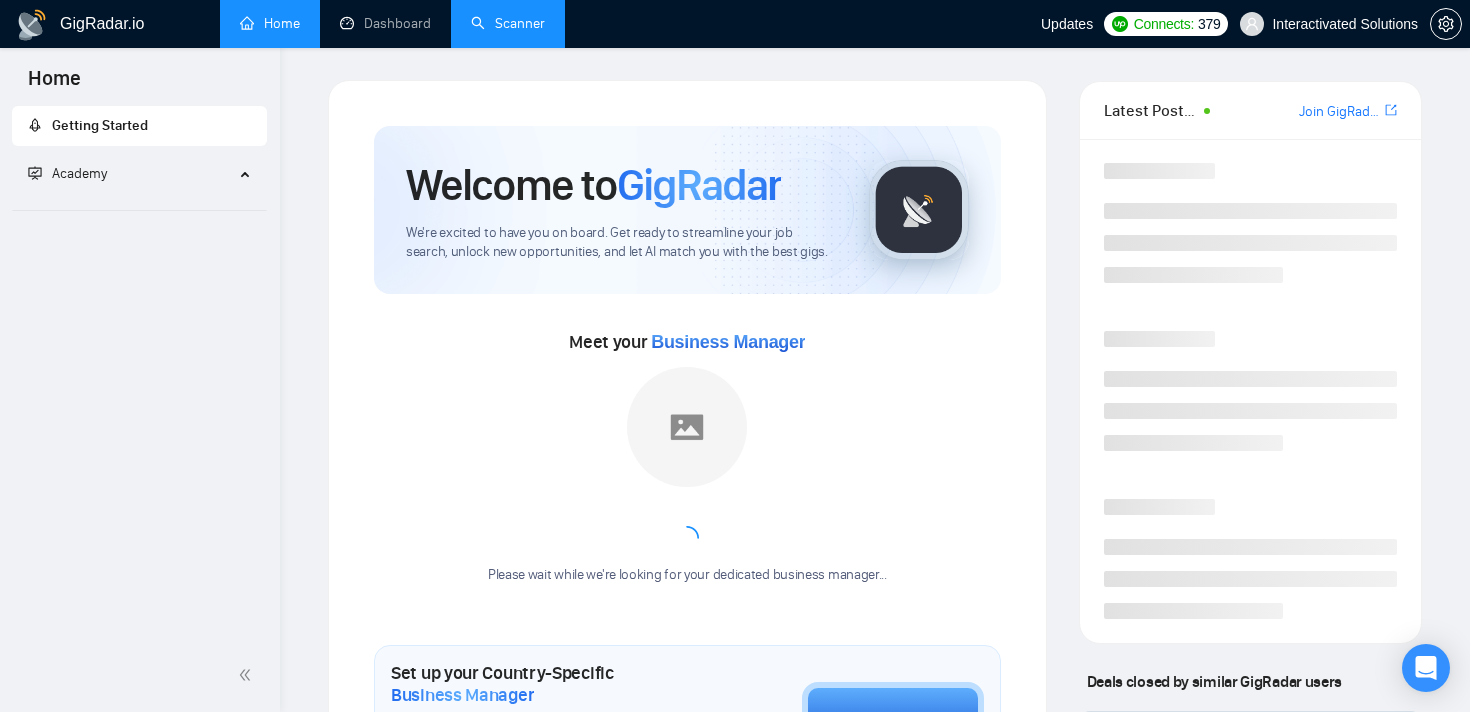 click on "Scanner" at bounding box center [508, 23] 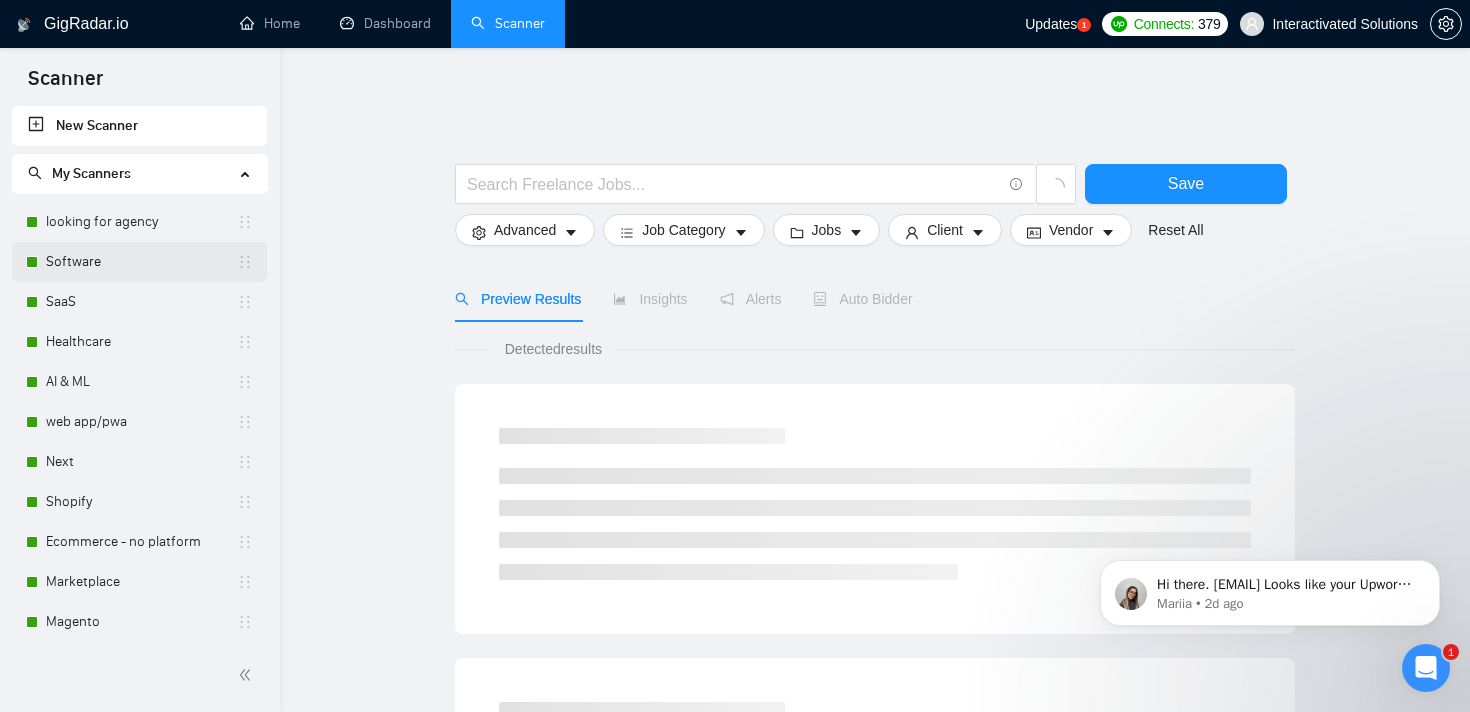 scroll, scrollTop: 0, scrollLeft: 0, axis: both 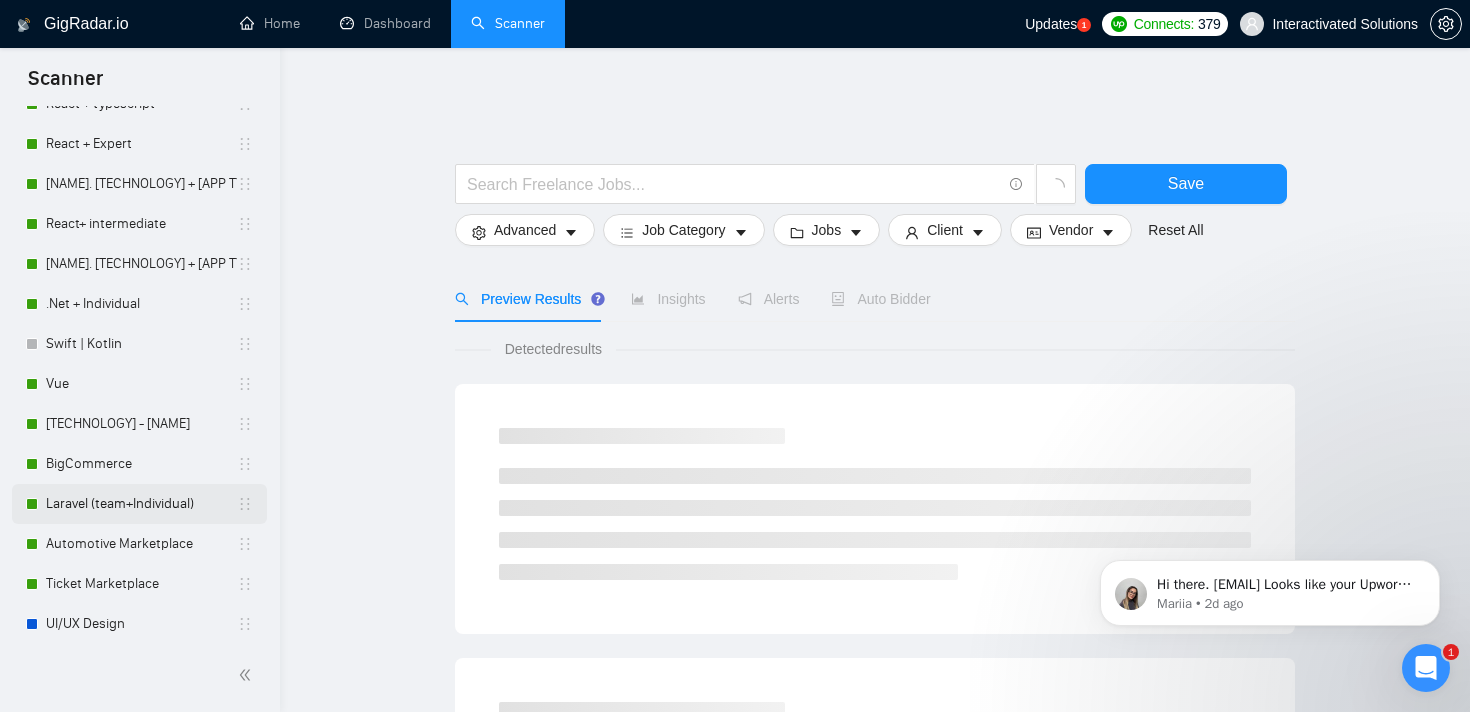 click on "Laravel (team+Individual)" at bounding box center (141, 504) 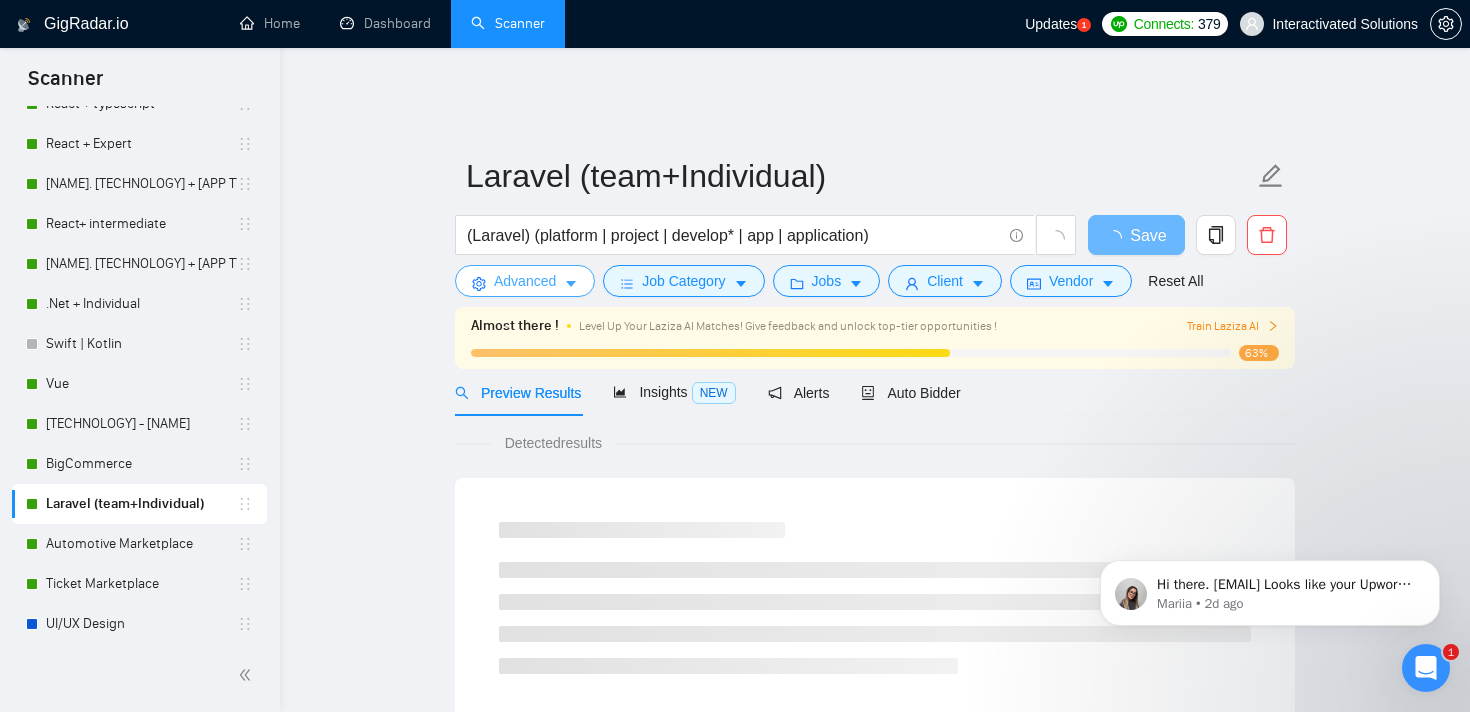 click on "Advanced" at bounding box center (525, 281) 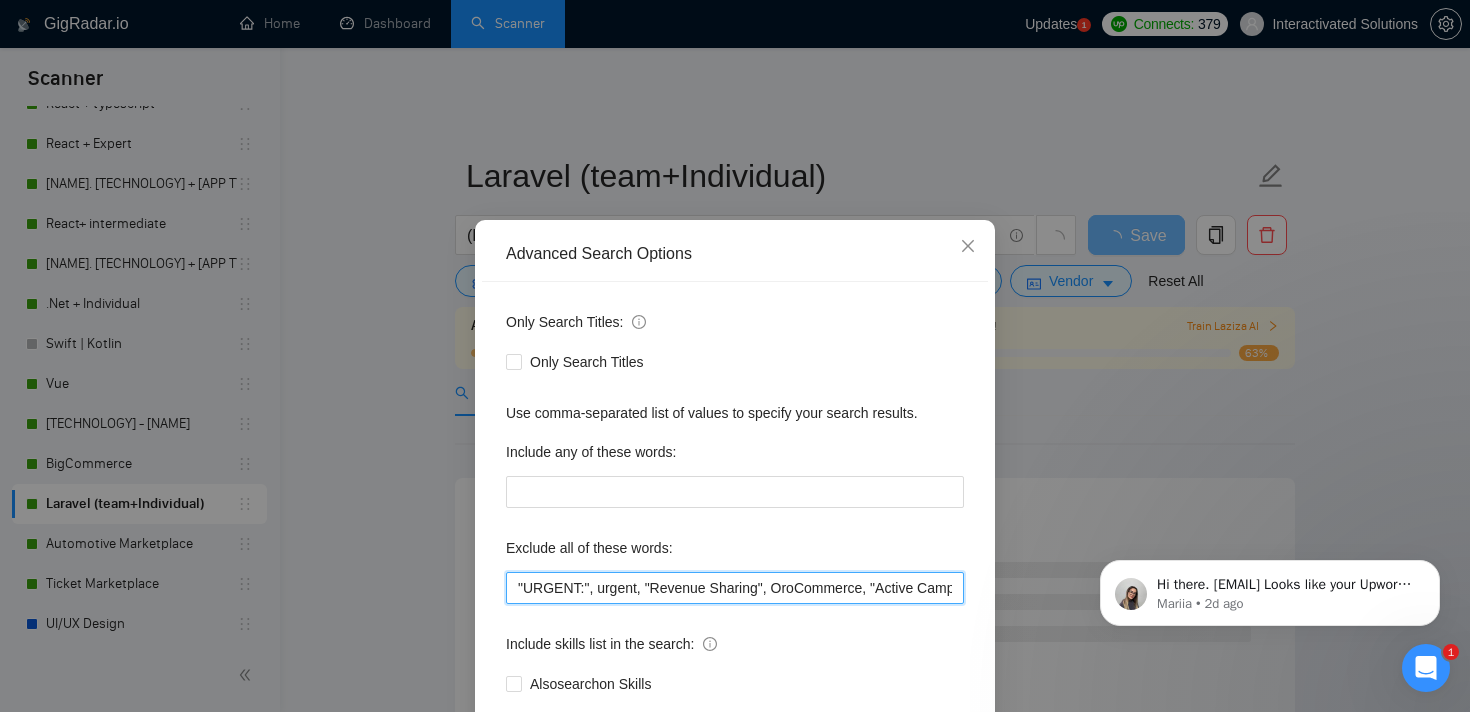 click on ""URGENT:", urgent, "Revenue Sharing", OroCommerce, "Active Campaign", "Email marketing", "Marketing Automation", "Onsite", "On site", "On Location", "At location", fixes/checks, "Google Cloud Deployment", "have a strict budget", consulting, "NO AGENCIES", "not looking to work with an agency", scriptwriter, youtube, "web app", "web-app", "webapp", Angular, "fixed-price", Grafana, CUDA, Flask, TALL, "No agencies", "ui-designer", "ui designer", "ux-designer", "ux designer", "french speaking", Java, Ruby, ROR, "Ruby on Rails", Salesforce, Elixir, Phoenix, "bug-fix", "bug fix", bugfix, "Fix Bugs", Webflow, "a designer", WordPress, NFT, Web3, "Web 3", dApp, blockchain, "smart contract", Drupal, "no code", Shopify, tutor, coach, "teach me", "coding teacher", "train me", teacher, consultant, "fixed price", "flat rate", reactnative, "react native", "react native"" at bounding box center (735, 588) 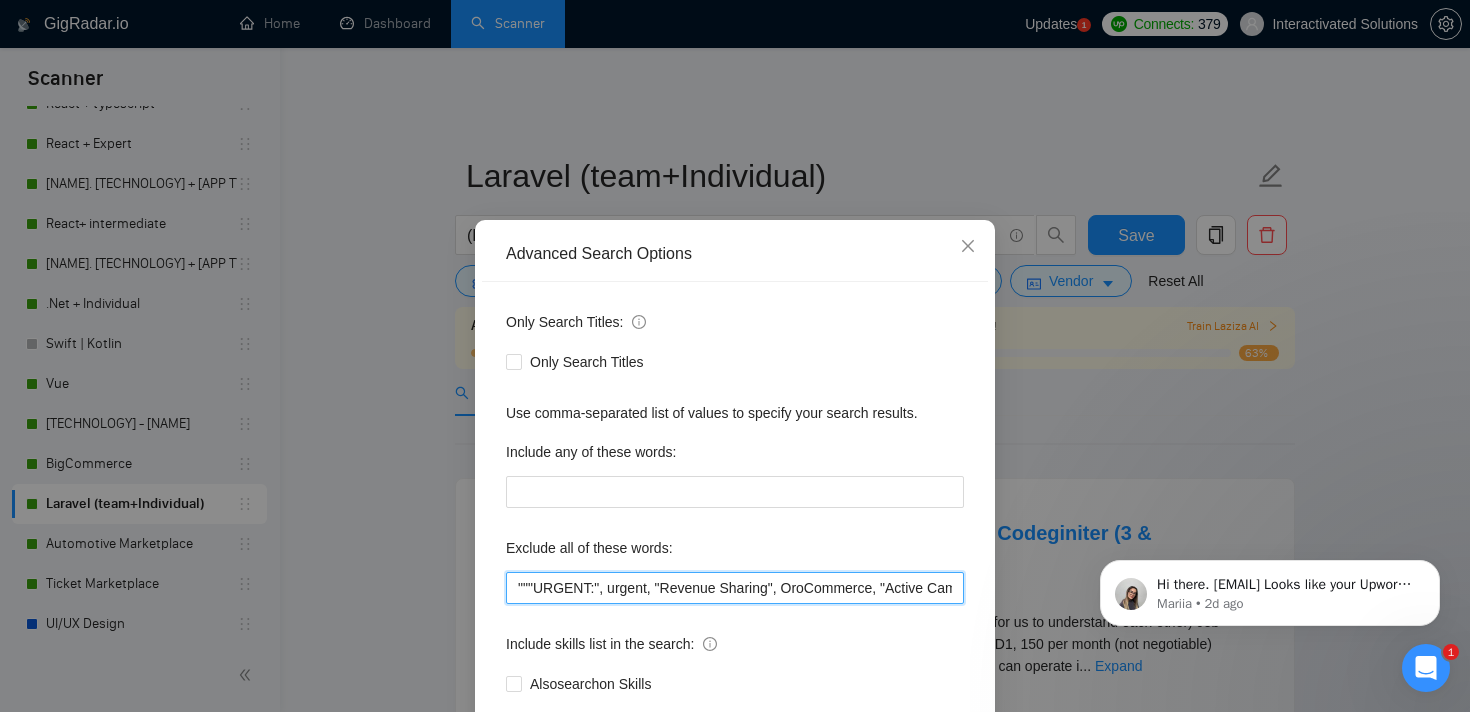 paste on "One full-time Team Lead Role at USD1, 000 per month (not negotiable)" 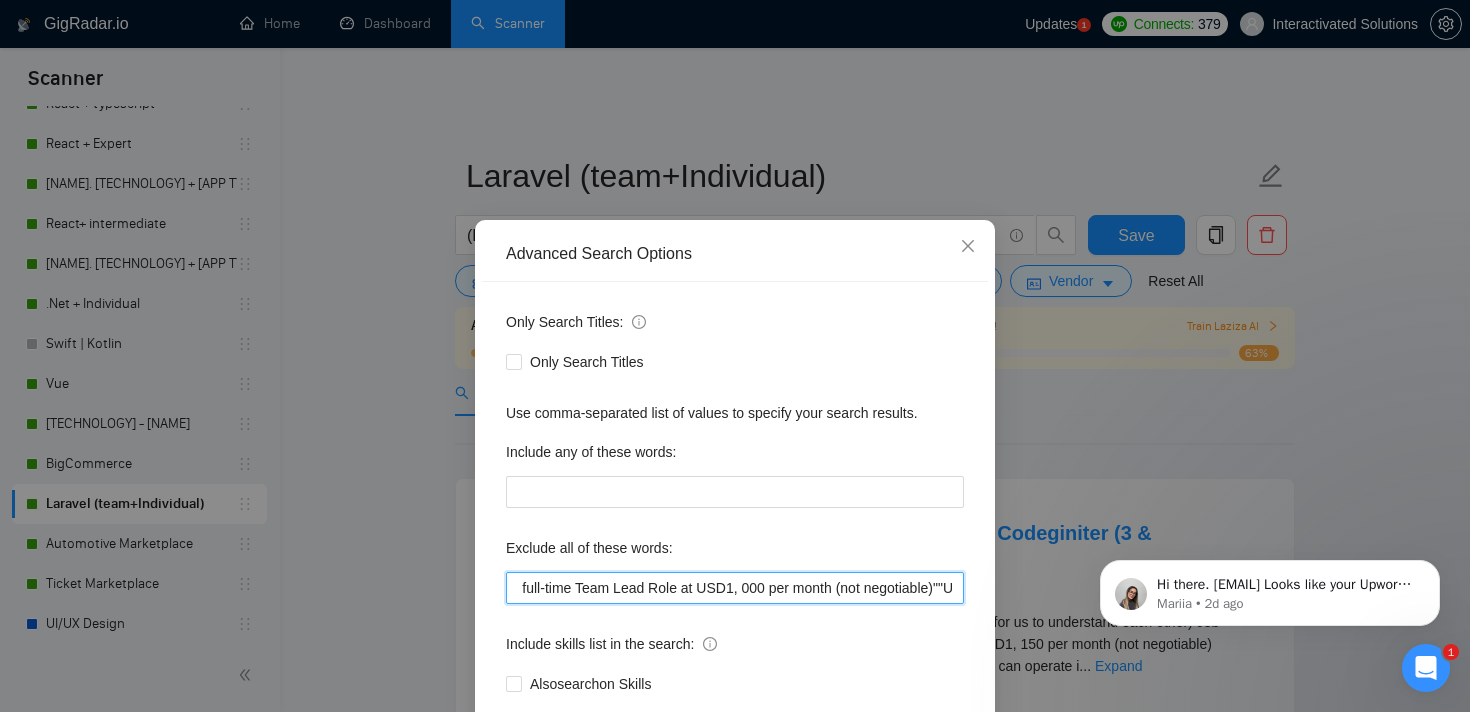 scroll, scrollTop: 0, scrollLeft: 254, axis: horizontal 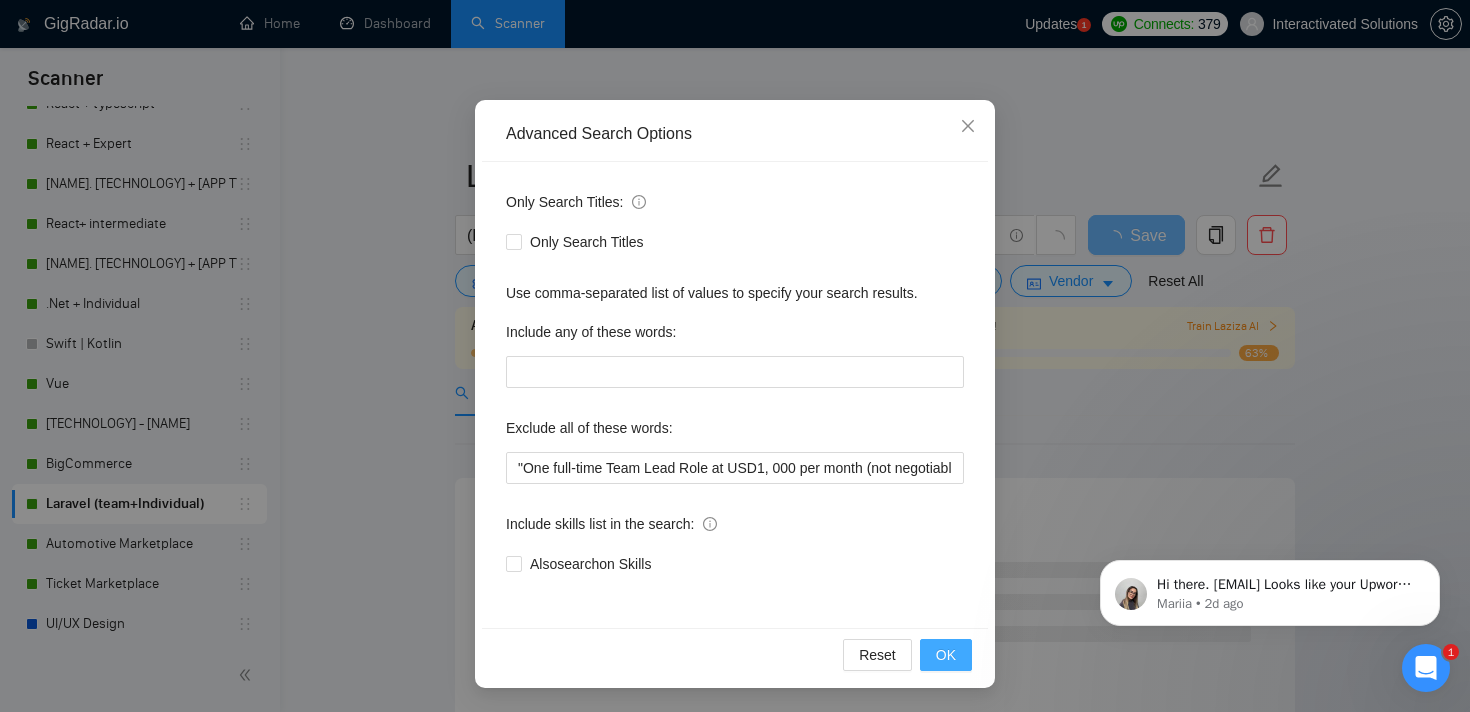 click on "OK" at bounding box center [946, 655] 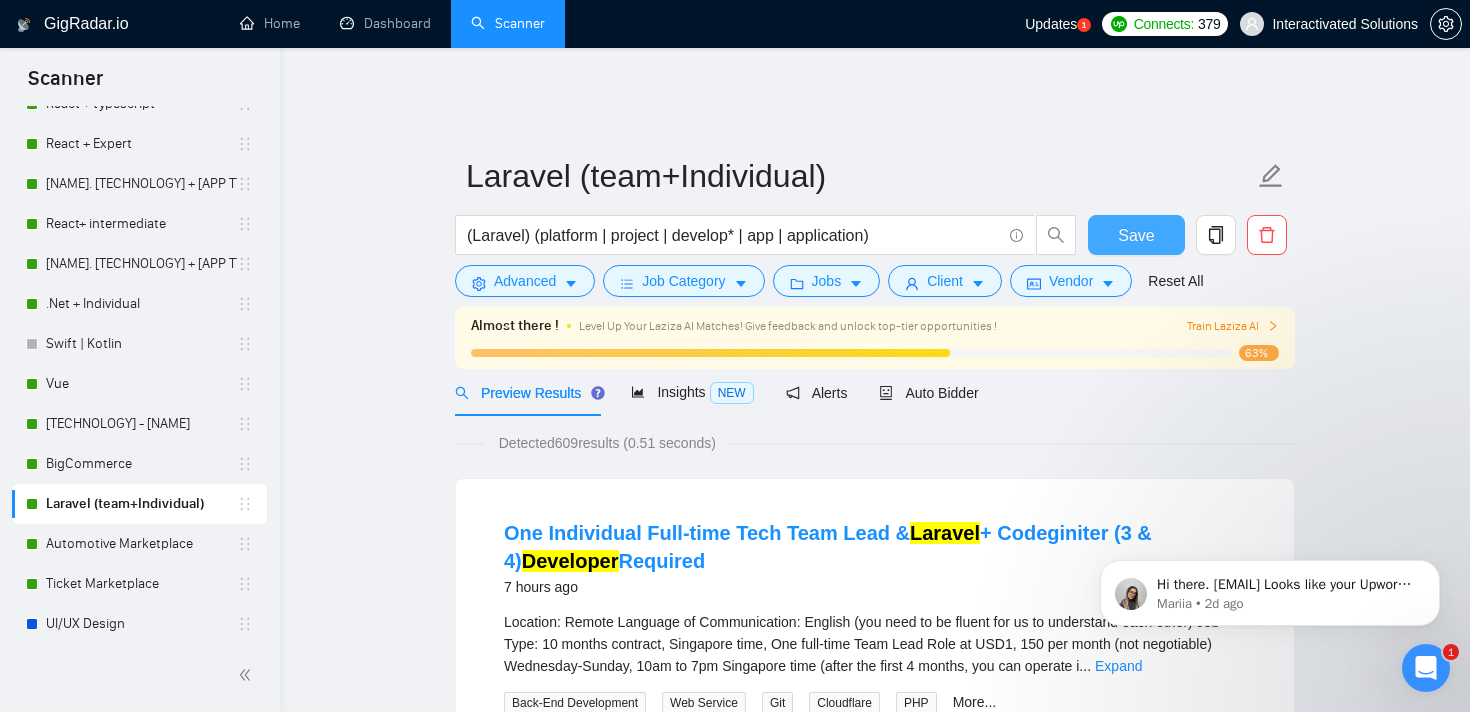 click on "Save" at bounding box center (1136, 235) 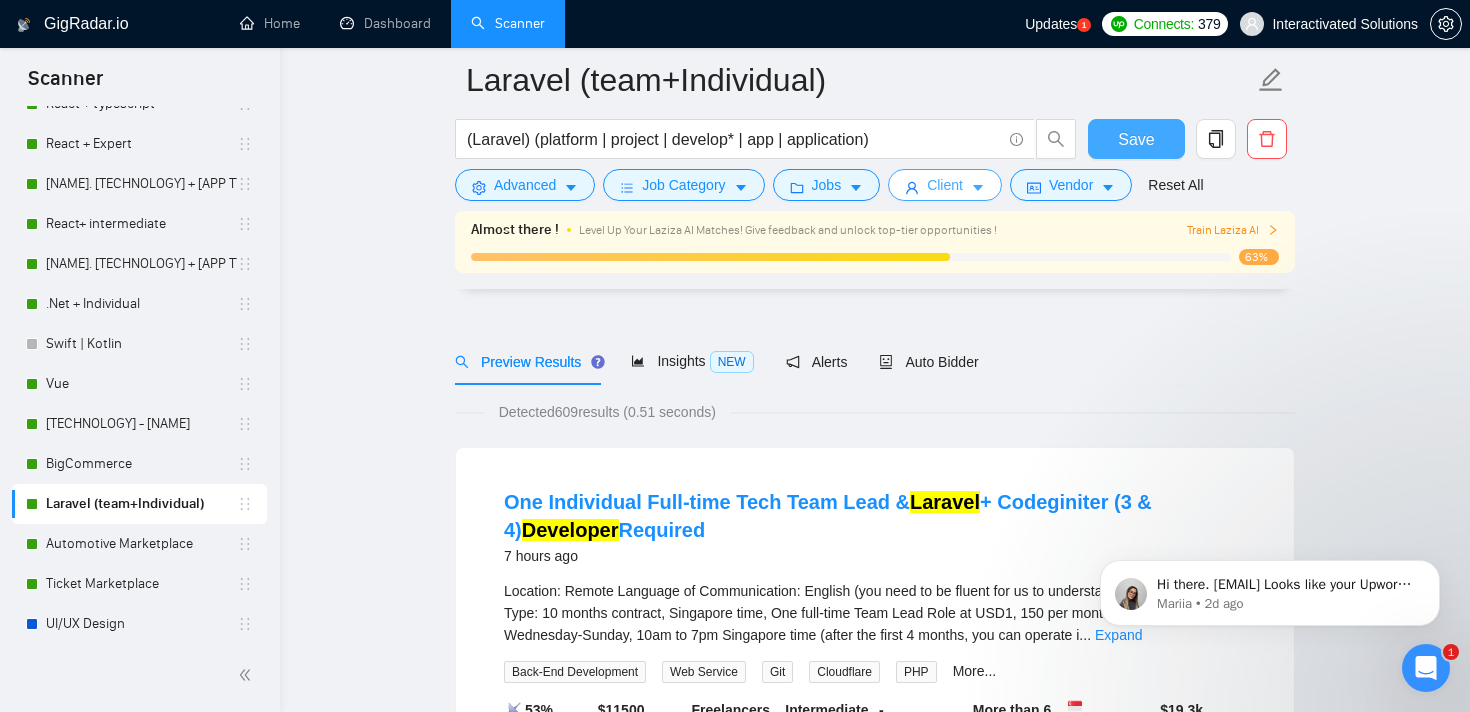 scroll, scrollTop: 152, scrollLeft: 0, axis: vertical 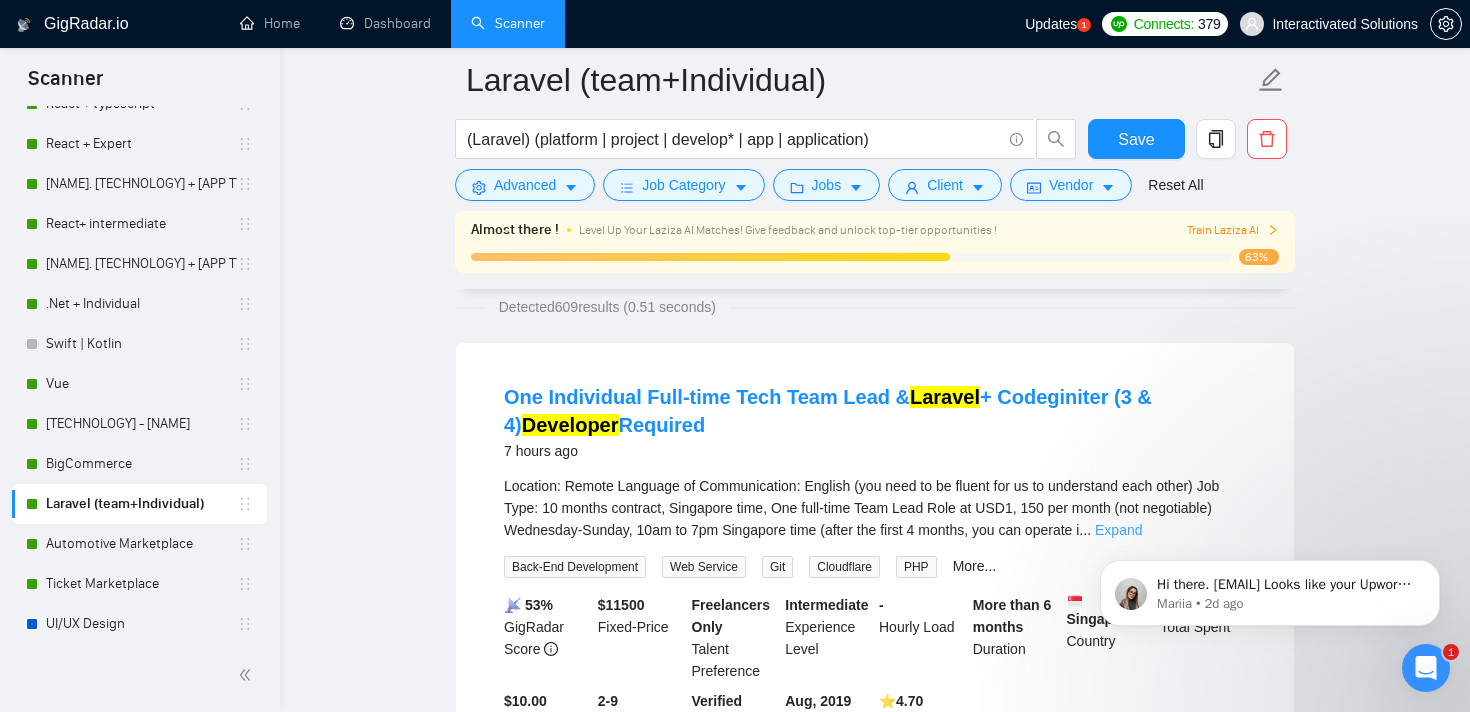 click on "Expand" at bounding box center [1118, 530] 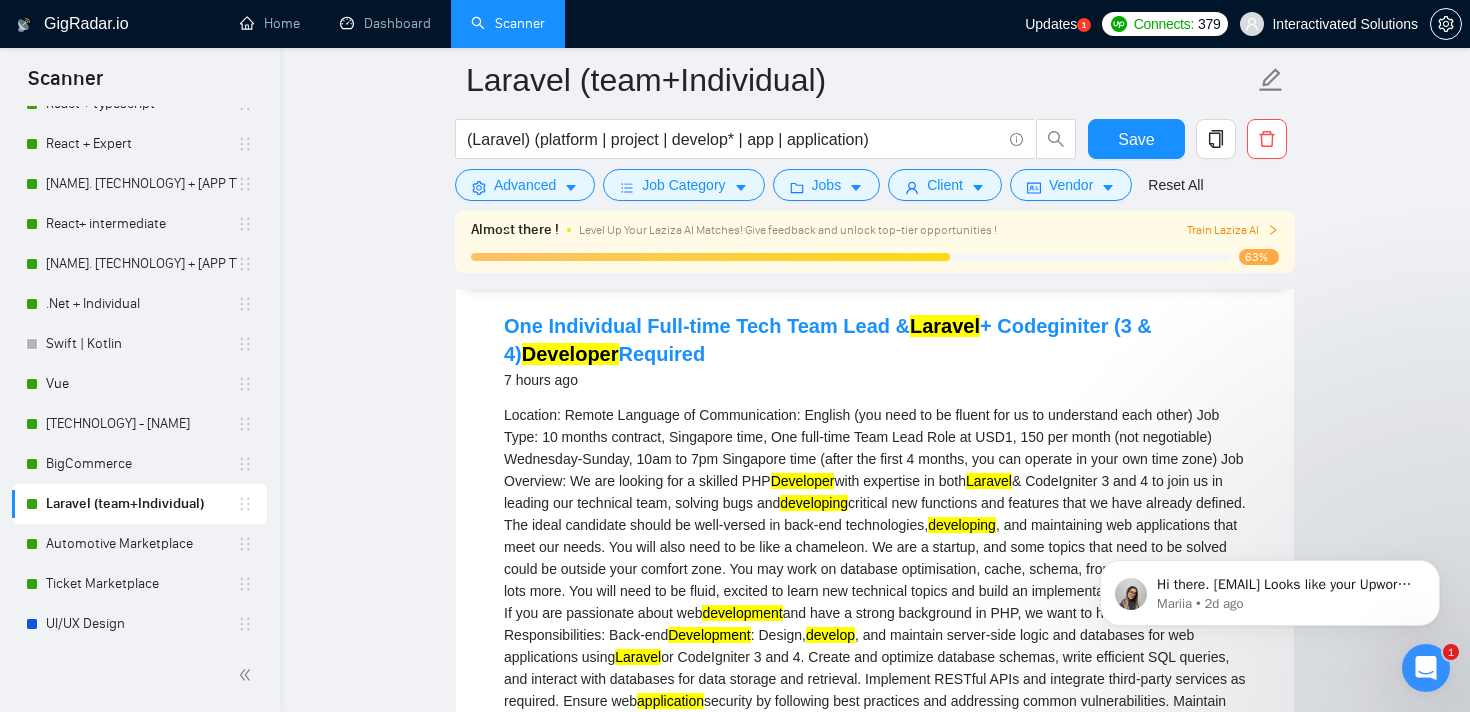 scroll, scrollTop: 229, scrollLeft: 0, axis: vertical 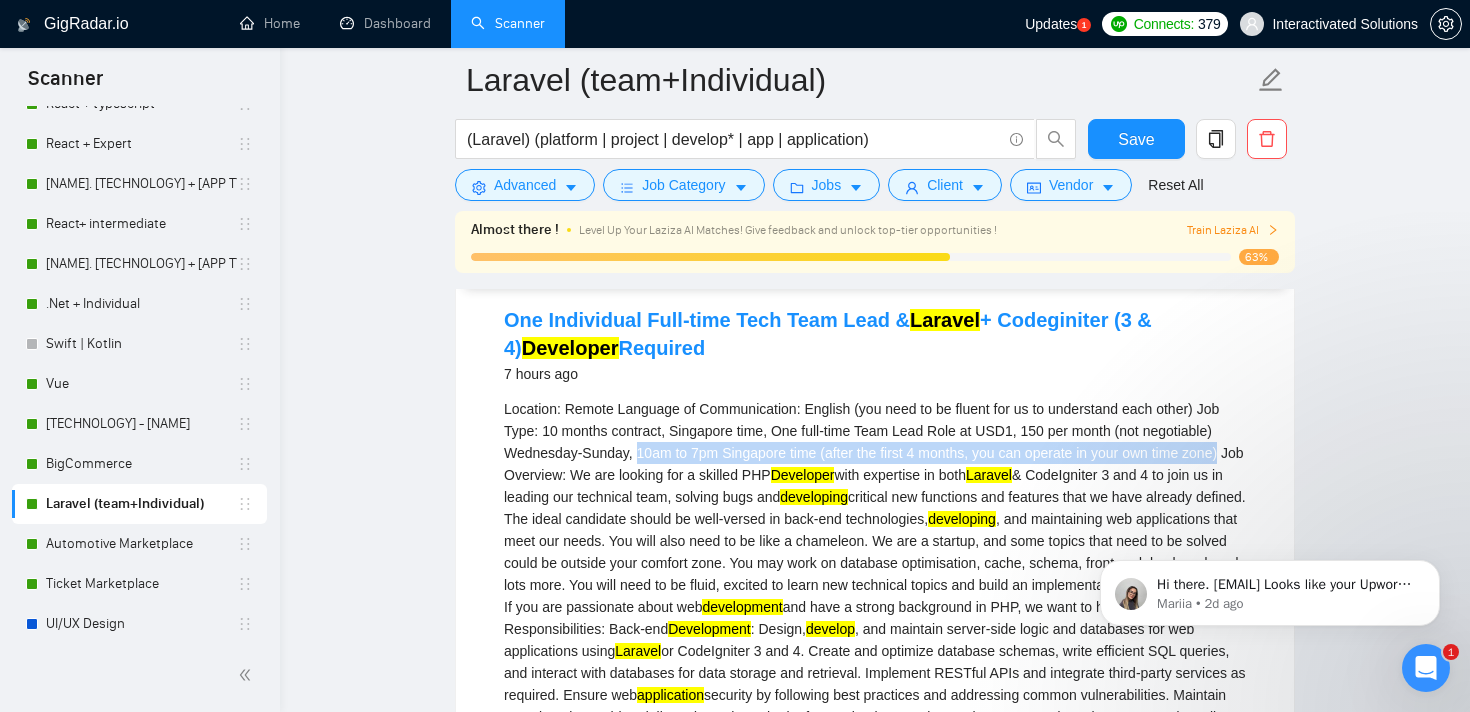 copy on "10am to 7pm [COUNTRY] time
(after the first 4 months, you can operate in your own time zone)" 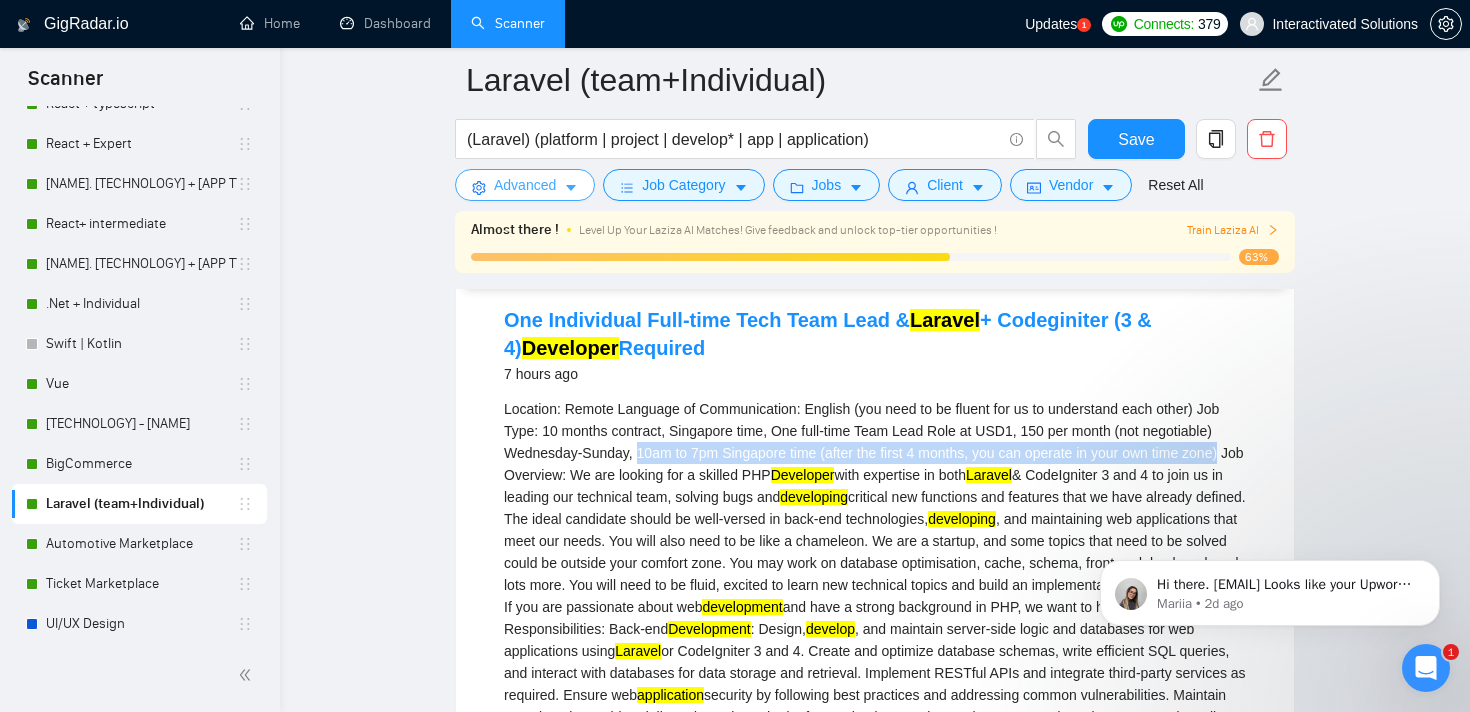 click on "Advanced" at bounding box center [525, 185] 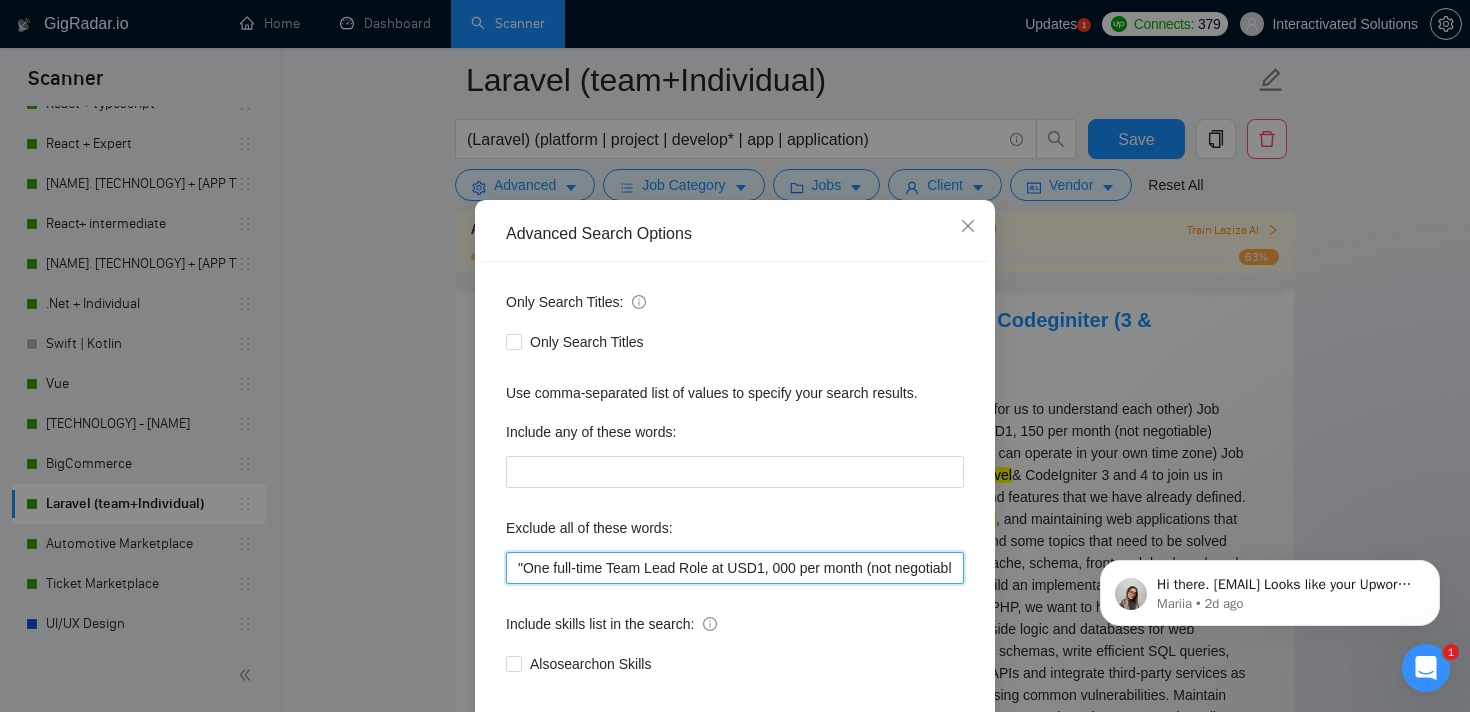 click on ""One full-time Team Lead Role at USD1, 000 per month (not negotiable)", "URGENT:", urgent, "Revenue Sharing", OroCommerce, "Active Campaign", "Email marketing", "Marketing Automation", "Onsite", "On site", "On Location", "At location", fixes/checks, "Google Cloud Deployment", "have a strict budget", consulting, "NO AGENCIES", "not looking to work with an agency", scriptwriter, youtube, "web app", "web-app", "webapp", Angular, "fixed-price", Grafana, CUDA, Flask, TALL, "No agencies", "ui-designer", "ui designer", "ux-designer", "ux designer", "french speaking", Java, Ruby, ROR, "Ruby on Rails", Salesforce, Elixir, Phoenix, "bug-fix", "bug fix", bugfix, "Fix Bugs", Webflow, "a designer", WordPress, NFT, Web3, "Web 3", dApp, blockchain, "smart contract", Drupal, "no code", Shopify, tutor, coach, "teach me", "coding teacher", "train me", teacher, consultant, "fixed price", "flat rate", reactnative, "react native", "react native"" at bounding box center (735, 568) 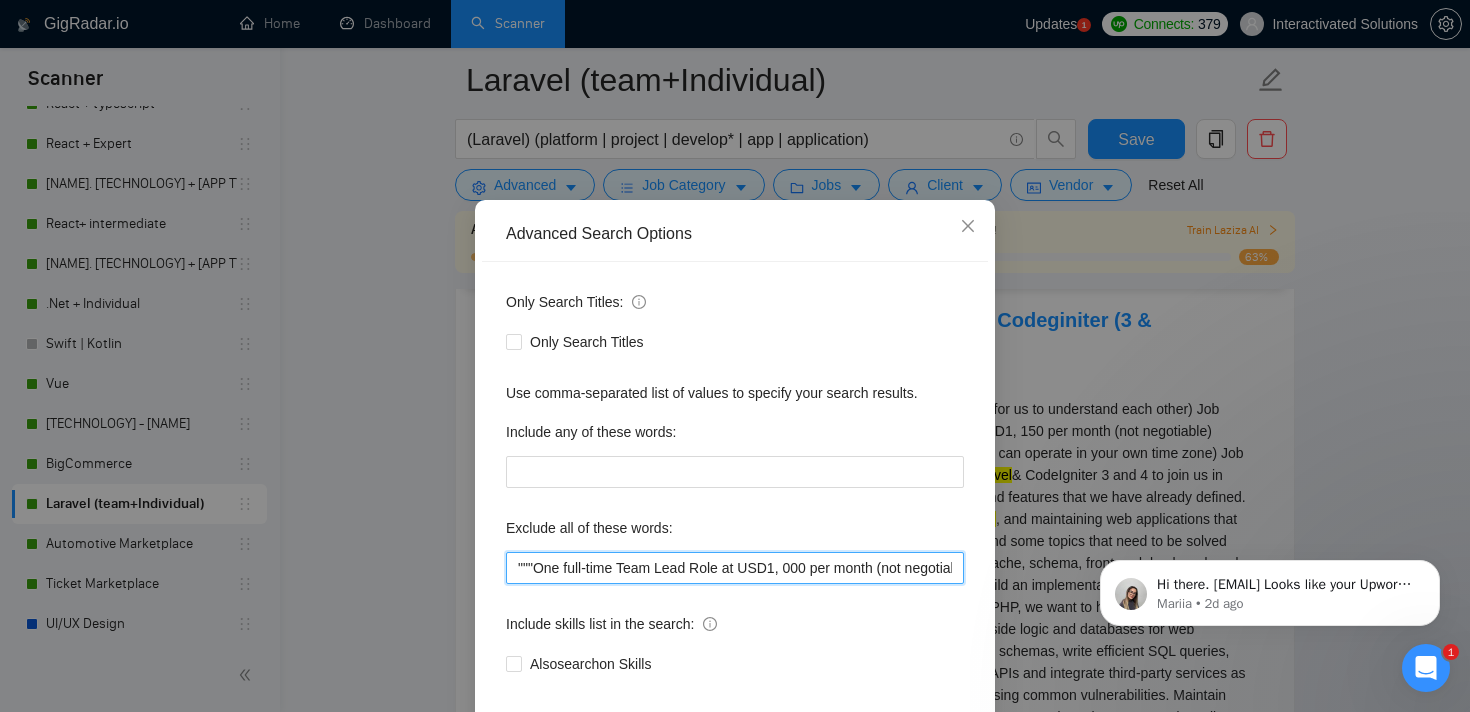 paste on "10am to 7pm Singapore time (after the first 4 months, you can operate in your own time zone)" 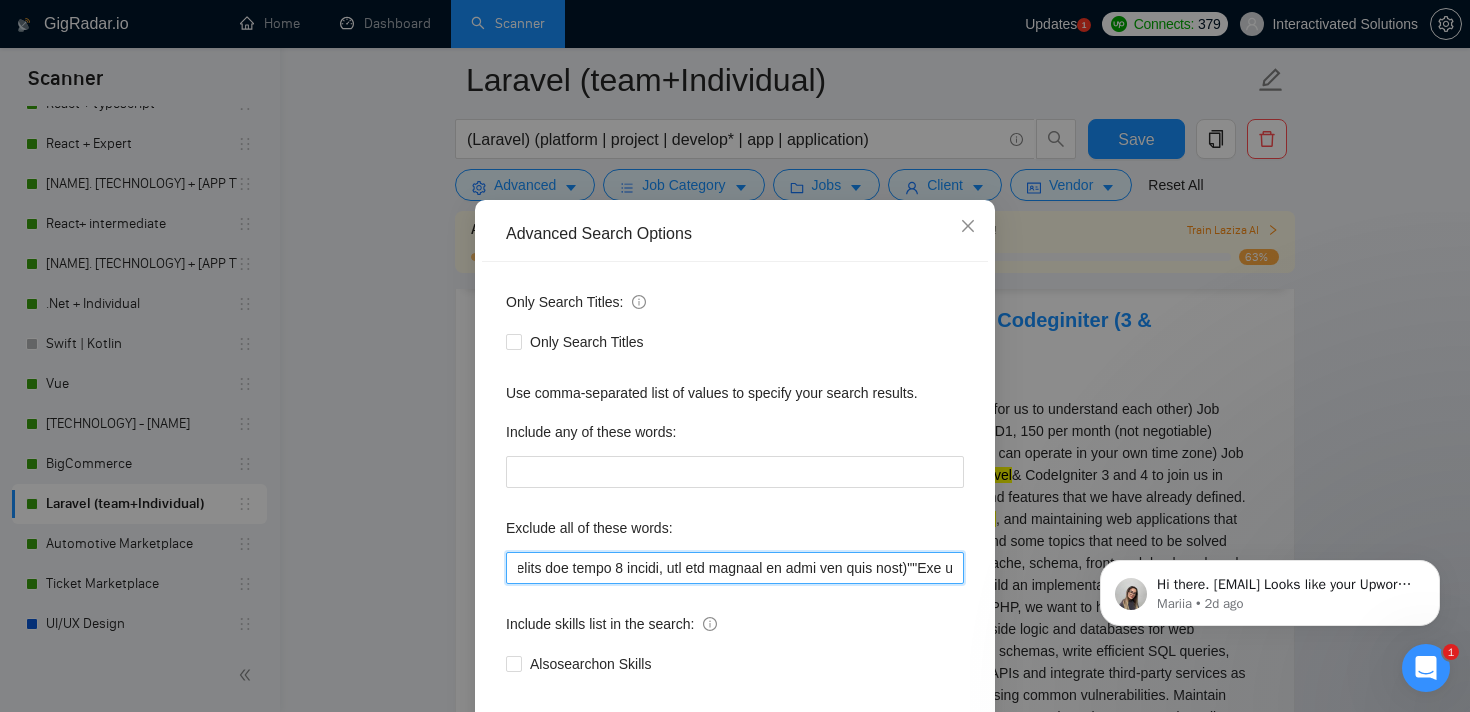 scroll, scrollTop: 0, scrollLeft: 403, axis: horizontal 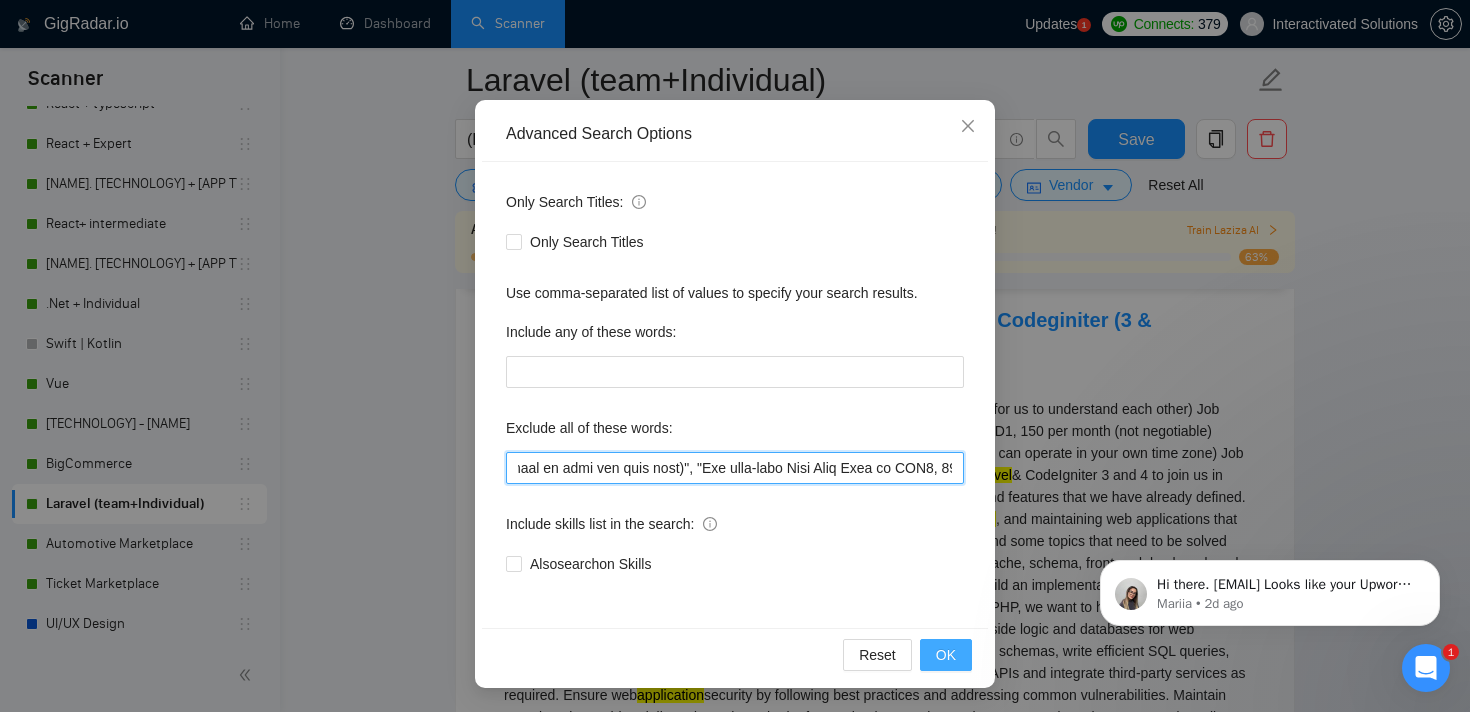 type on ""10am to 7pm Singapore time (after the first 4 months, you can operate in your own time zone)", "One full-time Team Lead Role at USD1, 000 per month (not negotiable)", "URGENT:", urgent, "Revenue Sharing", OroCommerce, "Active Campaign", "Email marketing", "Marketing Automation", "Onsite", "On site", "On Location", "At location", fixes/checks, "Google Cloud Deployment", "have a strict budget", consulting, "NO AGENCIES", "not looking to work with an agency", scriptwriter, youtube, "web app", "web-app", "webapp", Angular, "fixed-price", Grafana, CUDA, Flask, TALL, "No agencies", "ui-designer", "ui designer", "ux-designer", "ux designer", "french speaking", Java, Ruby, ROR, "Ruby on Rails", Salesforce, Elixir, Phoenix, "bug-fix", "bug fix", bugfix, "Fix Bugs", Webflow, "a designer", WordPress, NFT, Web3, "Web 3", dApp, blockchain, "smart contract", Drupal, "no code", Shopify, tutor, coach, "teach me", "coding teacher", "train me", teacher, consultant, "fixed price", "flat rate", reactnative, "react native", "react native"" 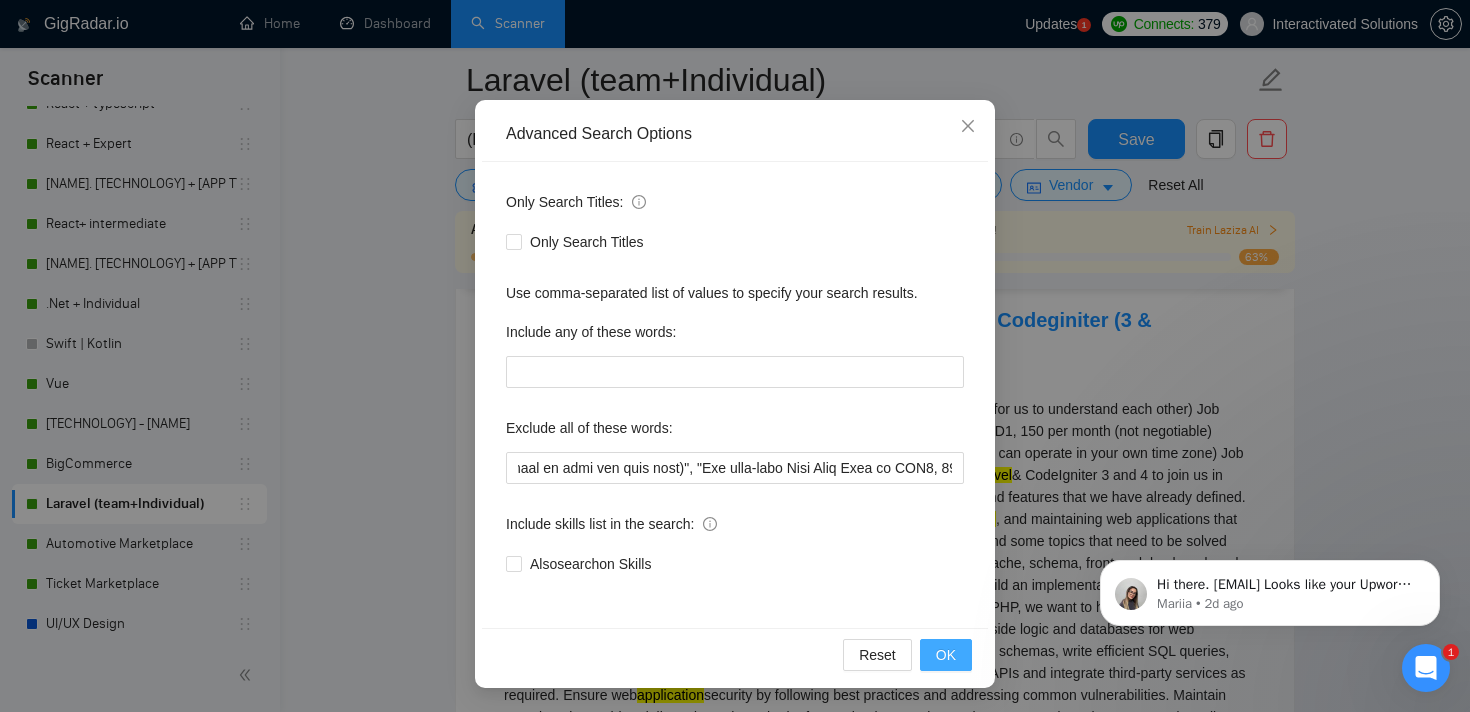 click on "OK" at bounding box center [946, 655] 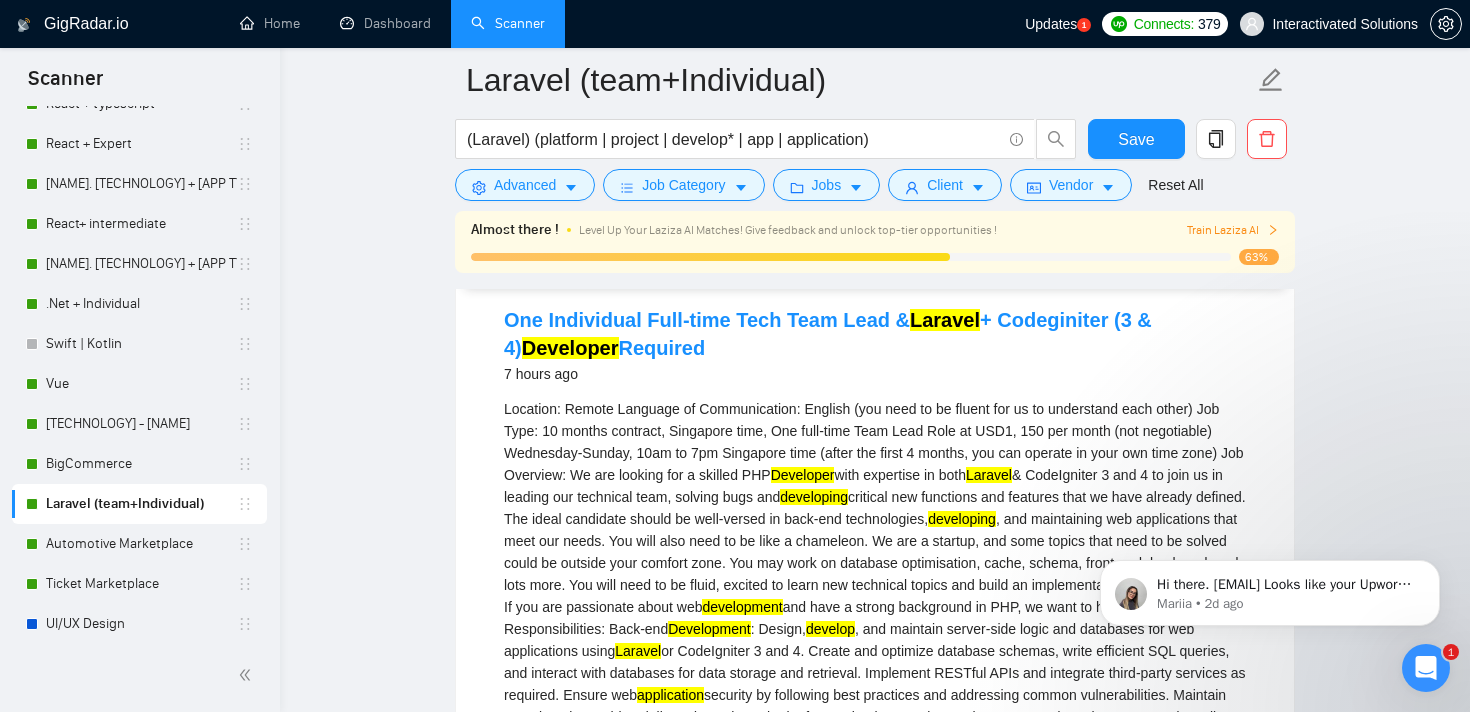 scroll, scrollTop: 20, scrollLeft: 0, axis: vertical 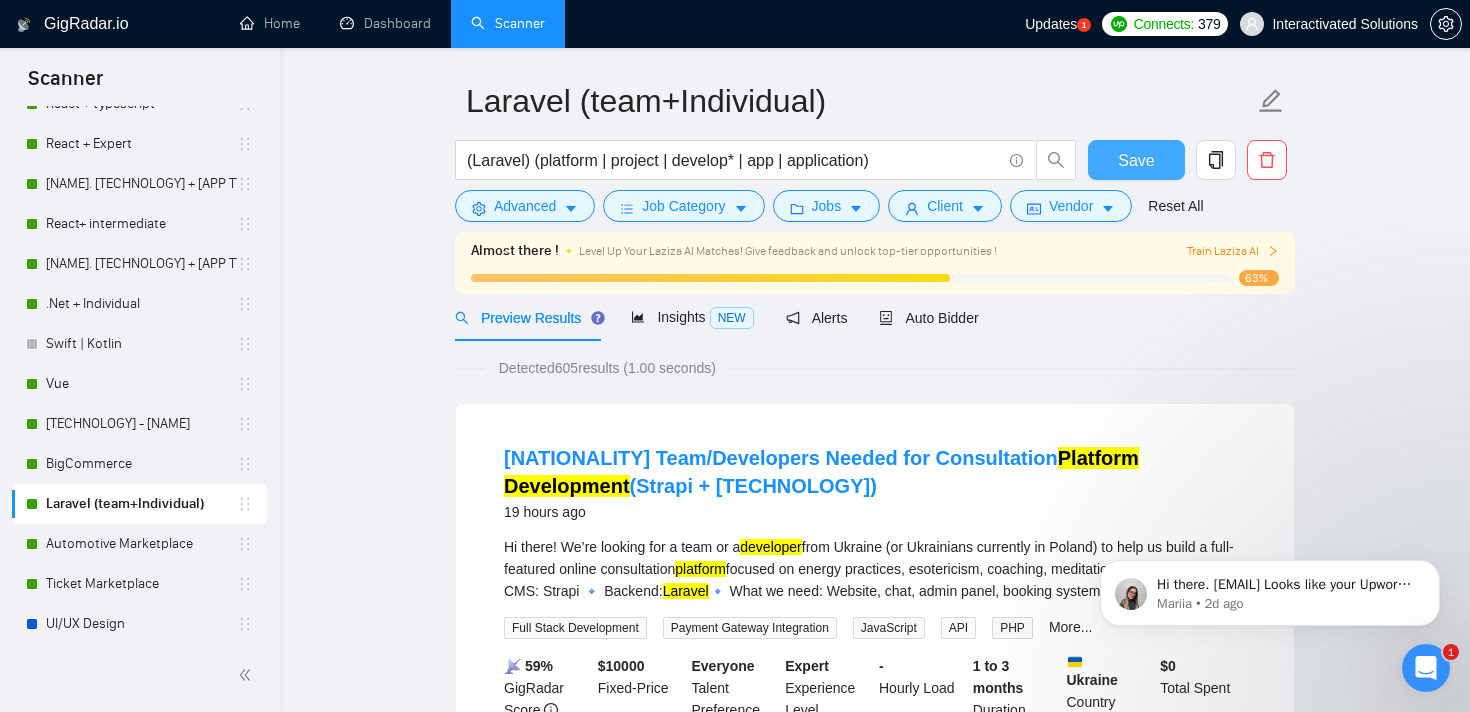 click on "Save" at bounding box center [1136, 160] 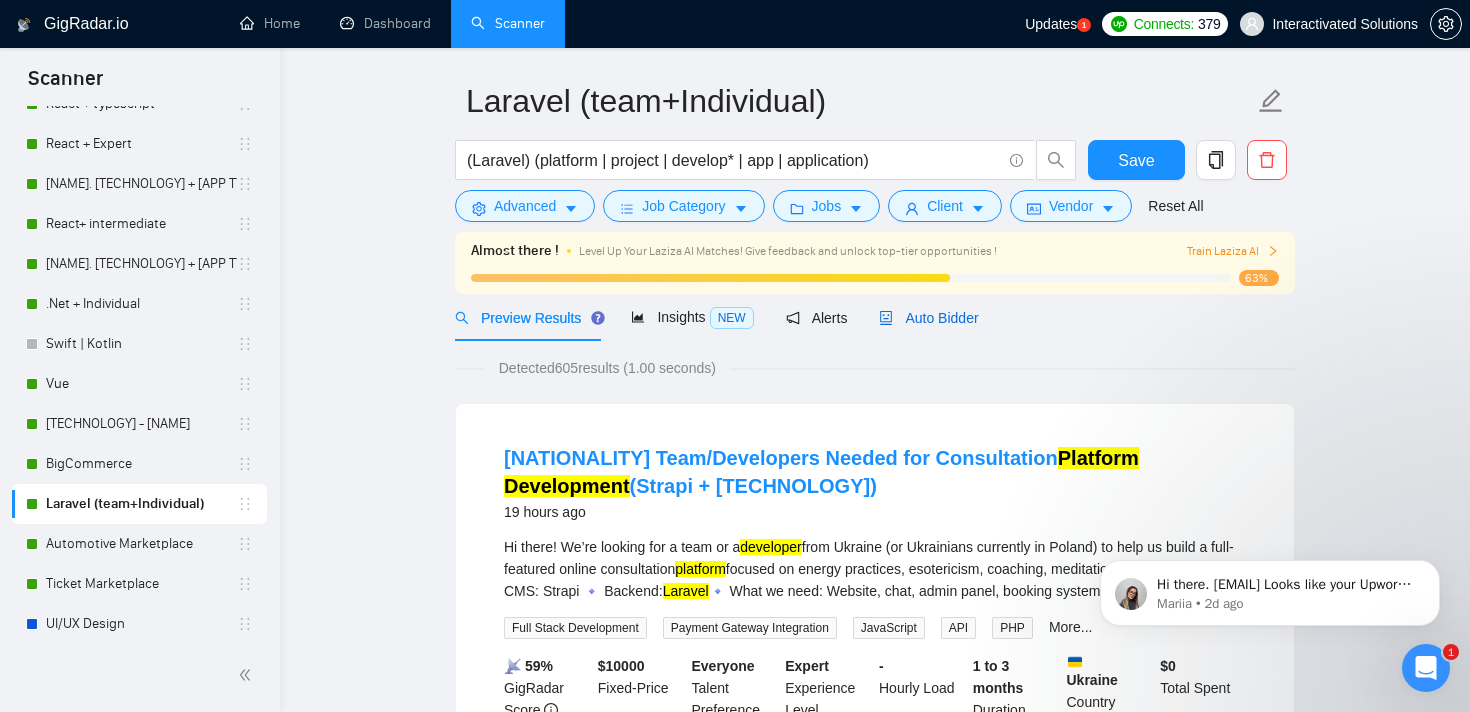 click on "Auto Bidder" at bounding box center (928, 318) 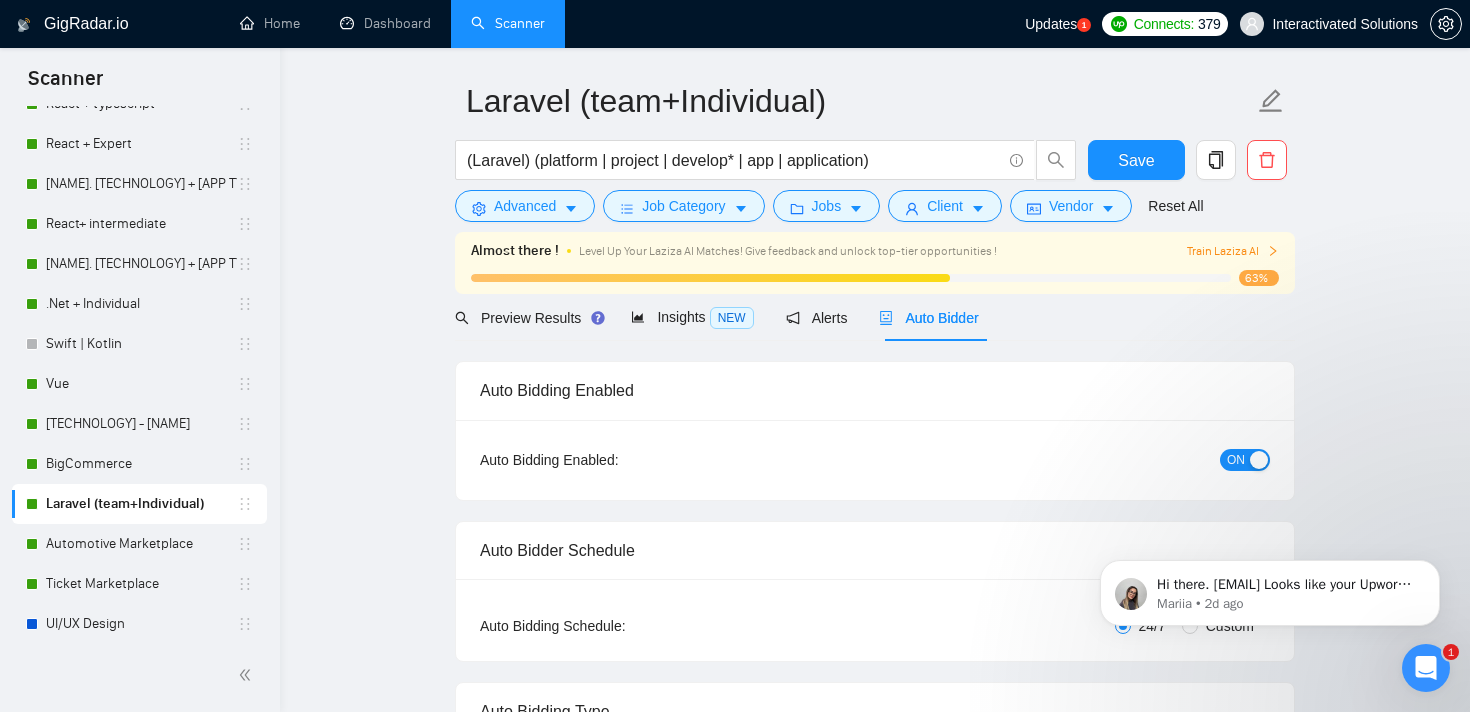 checkbox on "true" 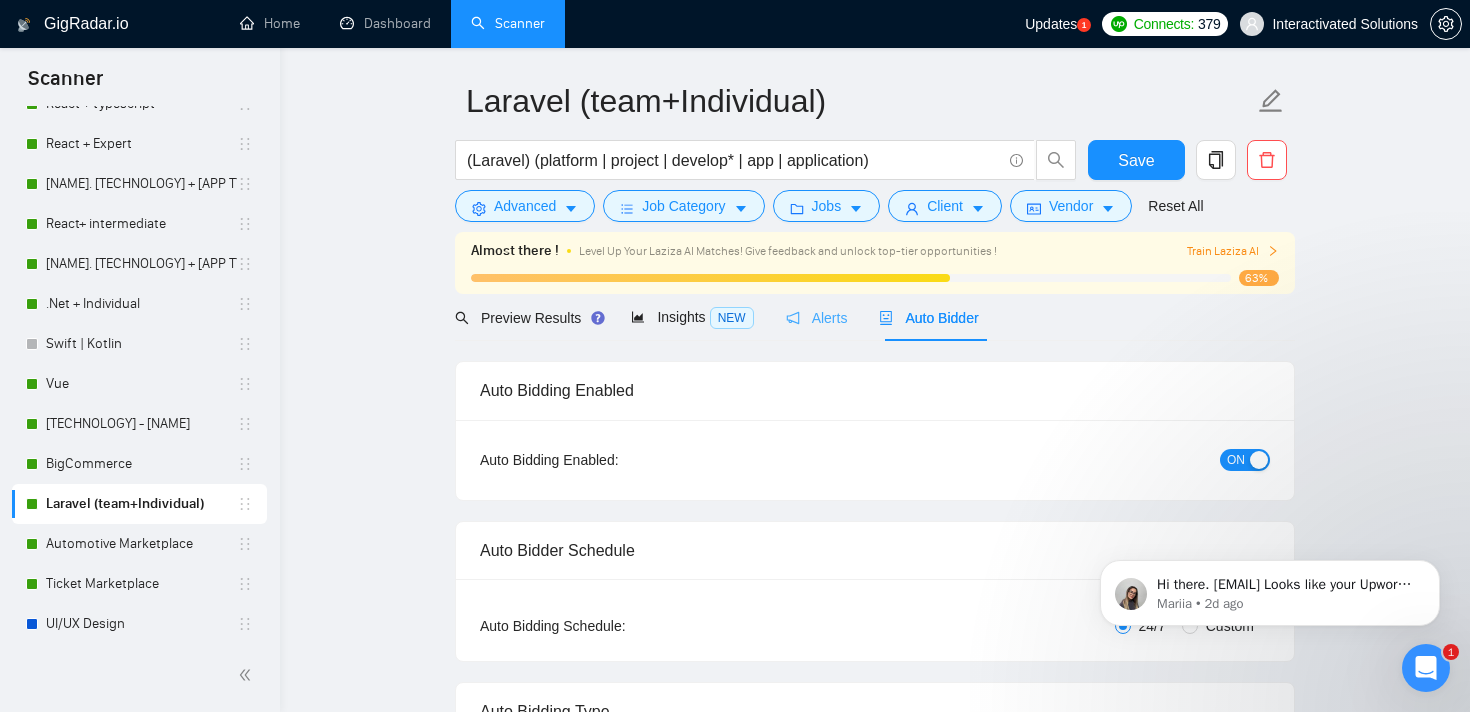 type 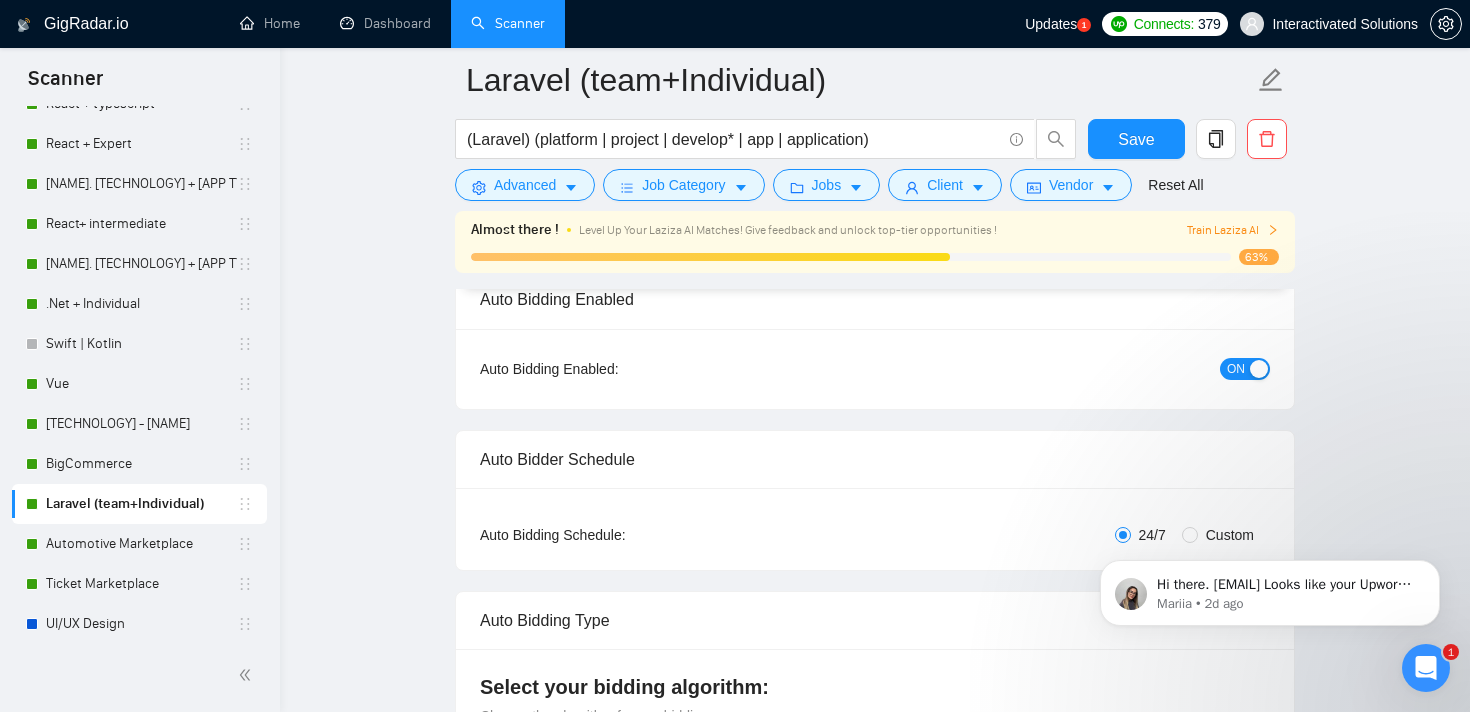 scroll, scrollTop: 0, scrollLeft: 0, axis: both 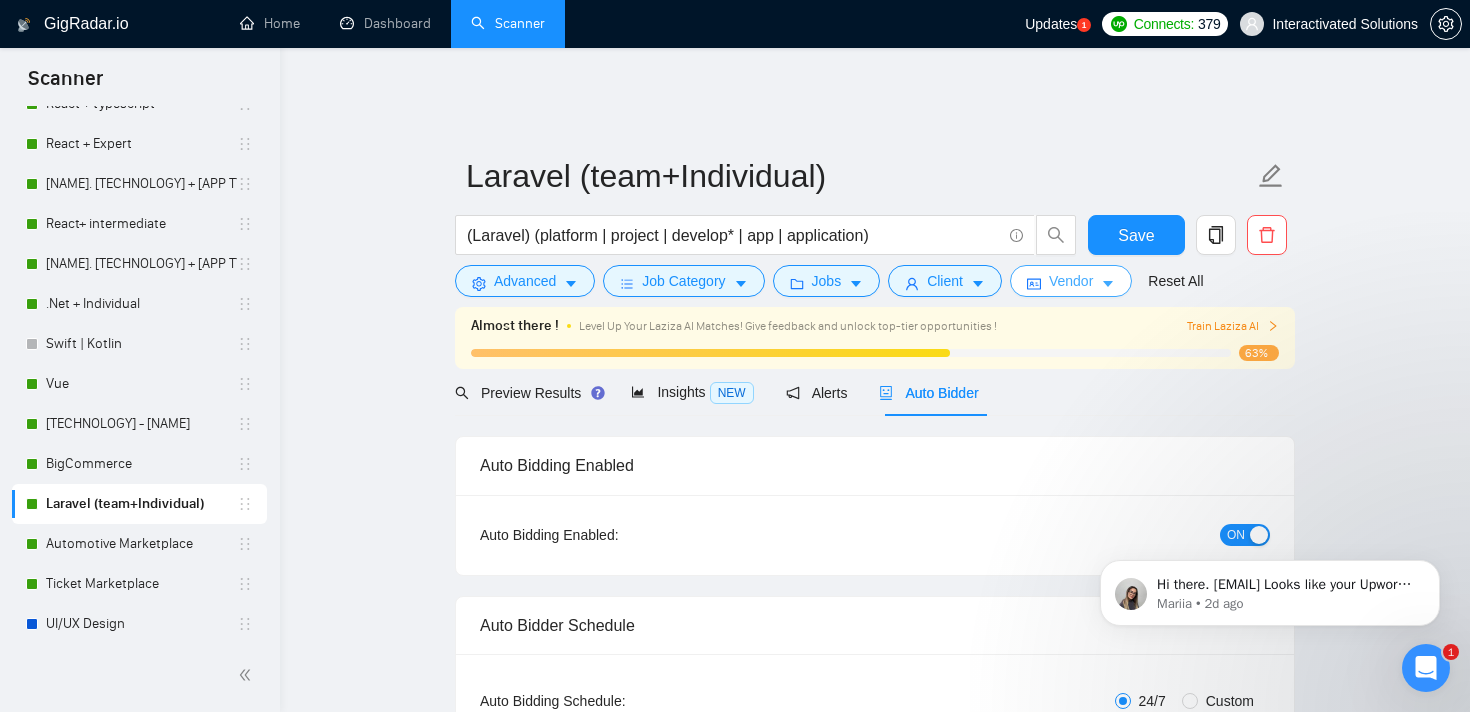 click on "Vendor" at bounding box center [1071, 281] 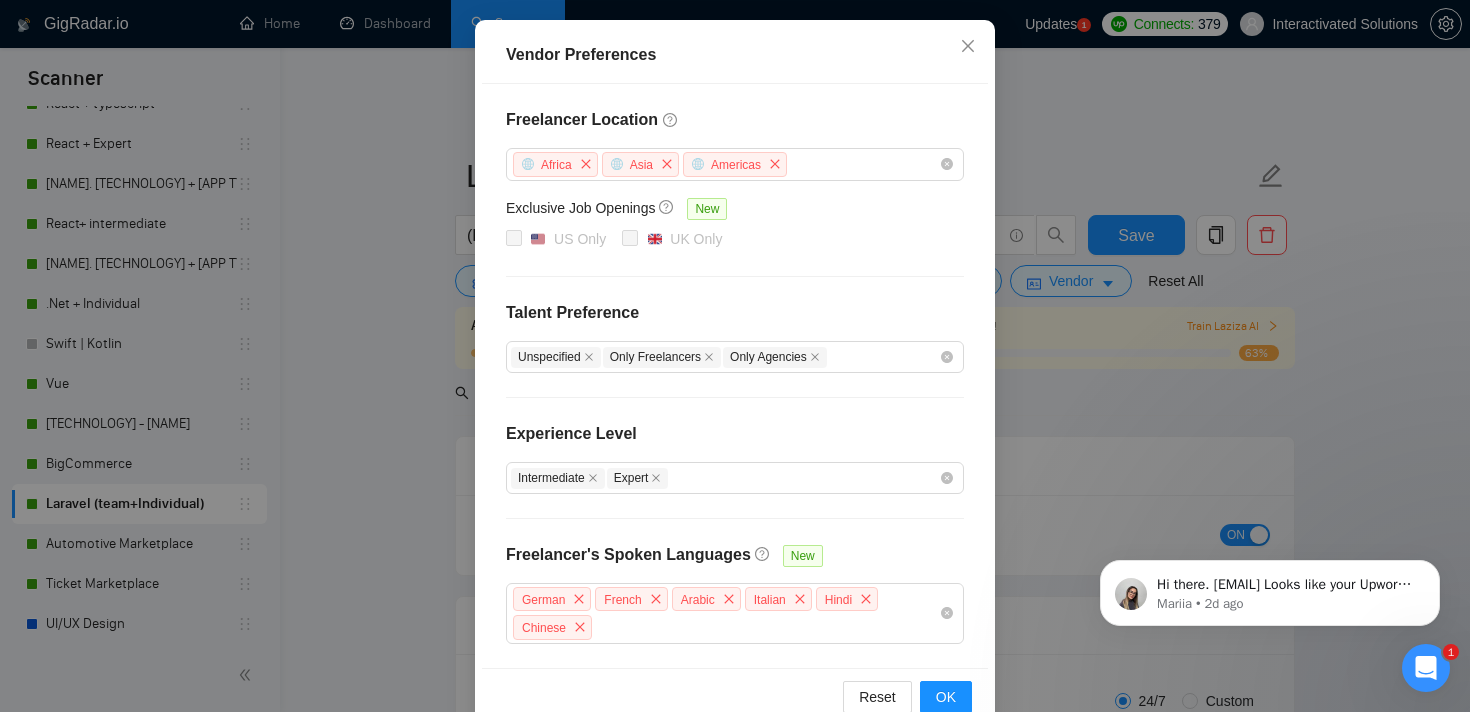 scroll, scrollTop: 241, scrollLeft: 0, axis: vertical 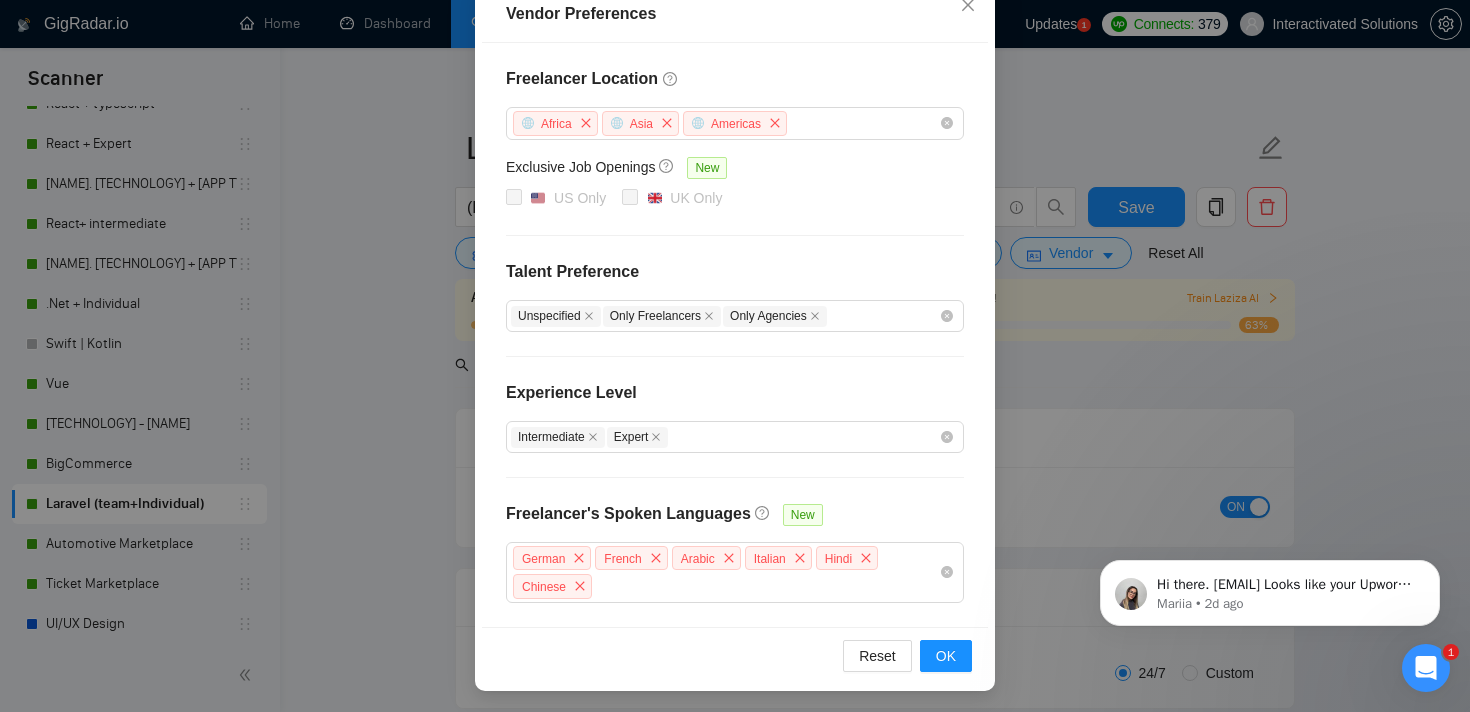 click on "Vendor Preferences Freelancer Location Africa Asia Americas Exclusive Job Openings New US Only UK Only Talent Preference Unspecified Only Freelancers Only Agencies Experience Level Intermediate Expert Freelancer's Spoken Languages New German French Arabic Italian Hindi Chinese Reset OK" at bounding box center (735, 356) 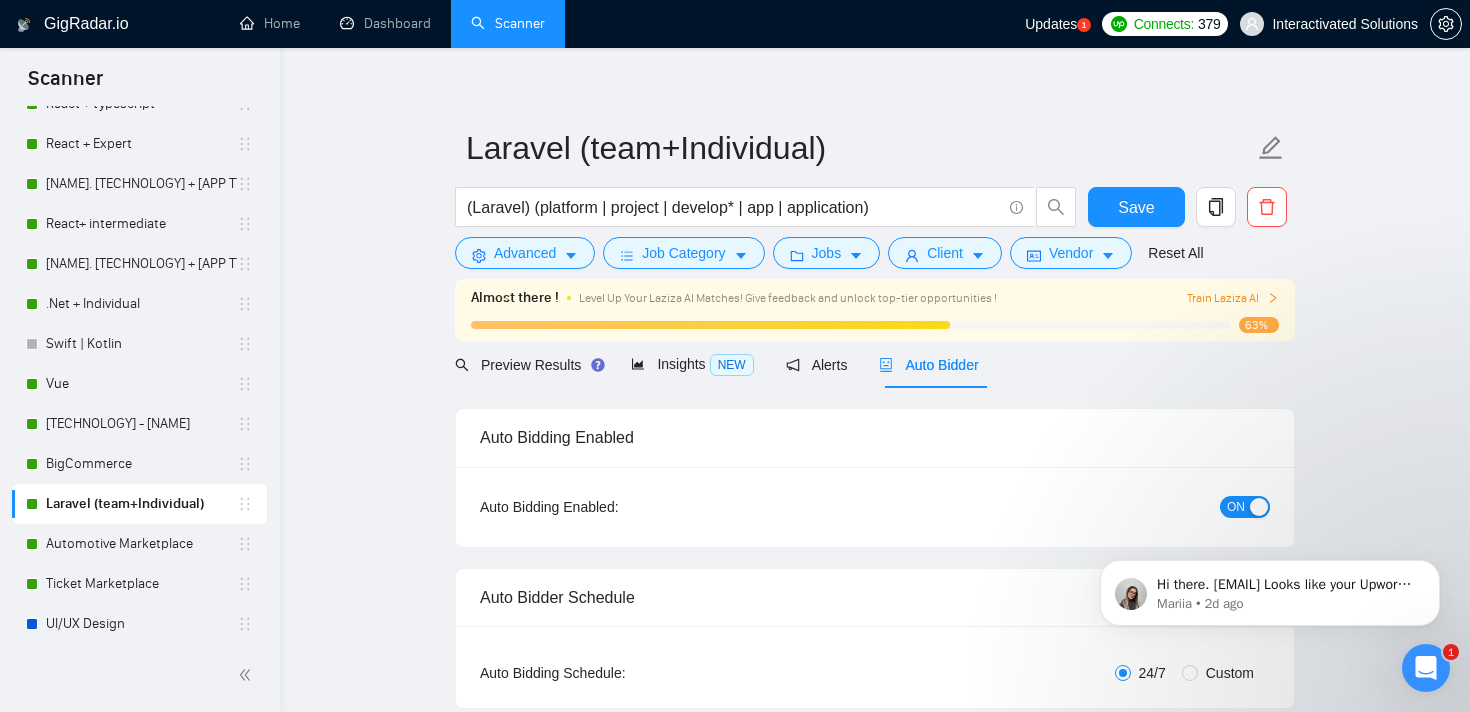 scroll, scrollTop: 141, scrollLeft: 0, axis: vertical 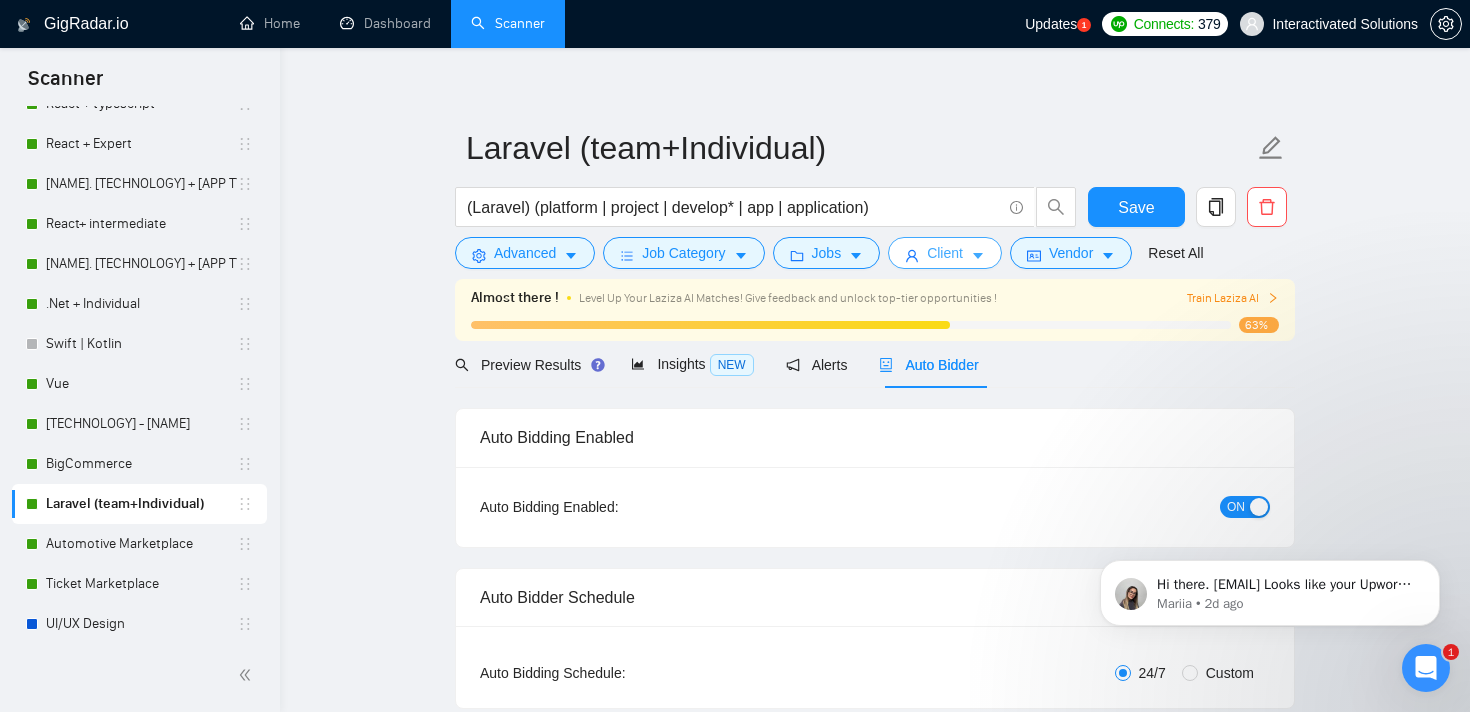 click on "Client" at bounding box center (945, 253) 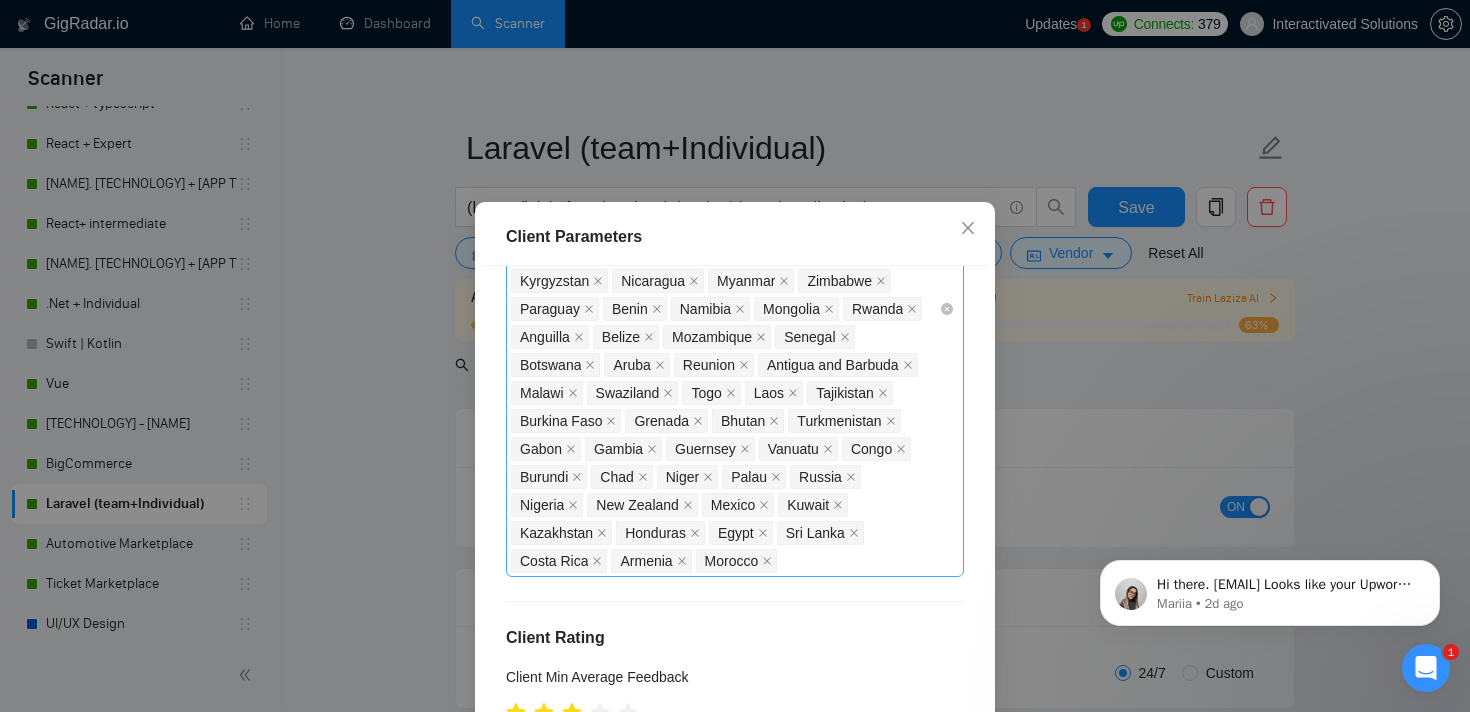 scroll, scrollTop: 0, scrollLeft: 0, axis: both 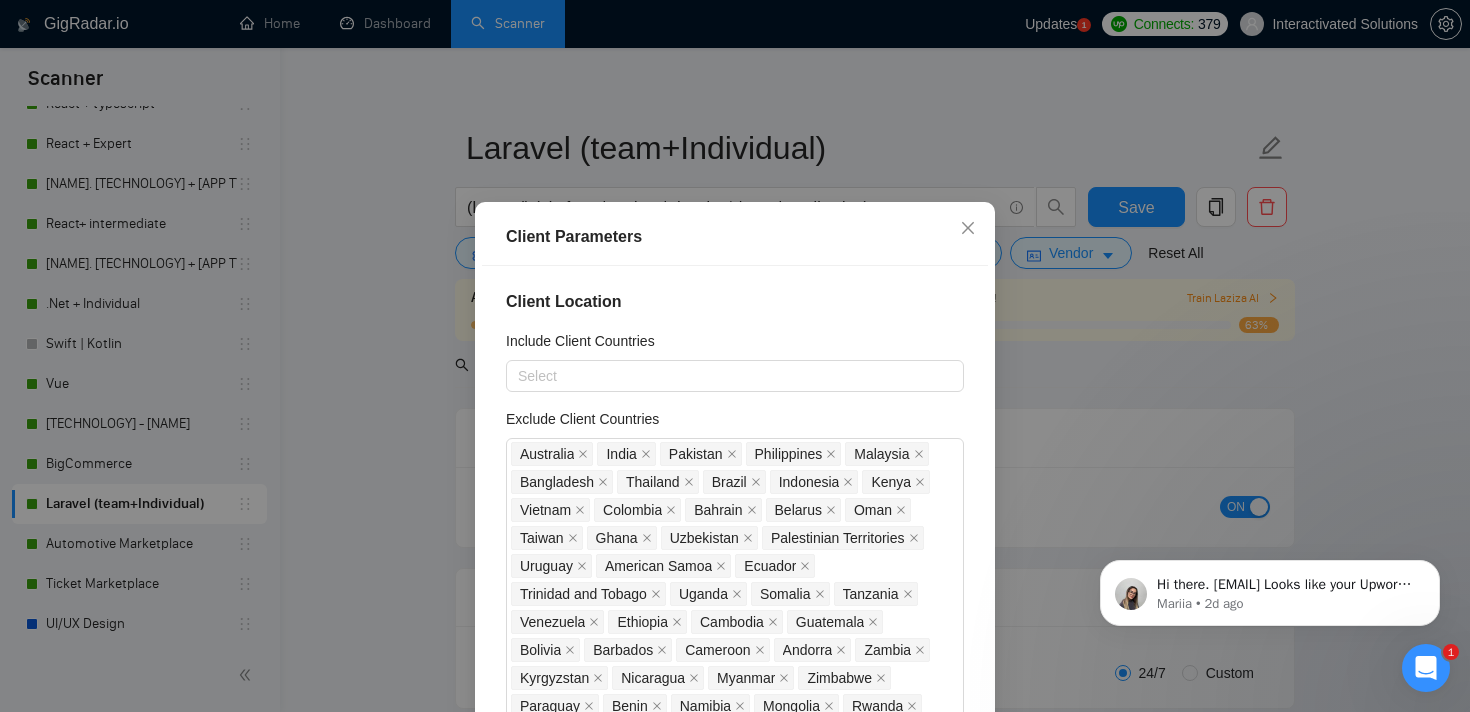click on "Client Parameters Client Location Include Client Countries Select Exclude Client Countries Australia India Pakistan Philippines Malaysia Bangladesh Thailand Brazil Indonesia Kenya Vietnam Colombia Bahrain Belarus Oman Taiwan Ghana Uzbekistan Palestinian Territories Uruguay American Samoa Ecuador Trinidad and Tobago Uganda Somalia Tanzania Venezuela Ethiopia Cambodia Guatemala Bolivia Barbados Cameroon Andorra Zambia Kyrgyzstan Nicaragua Myanmar Zimbabwe Paraguay Benin Namibia Mongolia Rwanda Anguilla Belize Mozambique Senegal Botswana Aruba Reunion Antigua and Barbuda Malawi Swaziland Togo Laos Tajikistan Burkina Faso Grenada Bhutan Turkmenistan Gabon Gambia Guernsey Vanuatu Congo Burundi Chad Niger Palau Russia Nigeria New Zealand Mexico Kuwait Kazakhstan Honduras Egypt Sri Lanka Costa Rica Armenia Morocco Client Rating Client Min Average Feedback Include clients with no feedback Client Payment Details Payment Verified Hire Rate Stats Client Total Spent $[AMOUNT] Min - $[AMOUNT] Max Client Hire Rate New New $[AMOUNT] -" at bounding box center (735, 356) 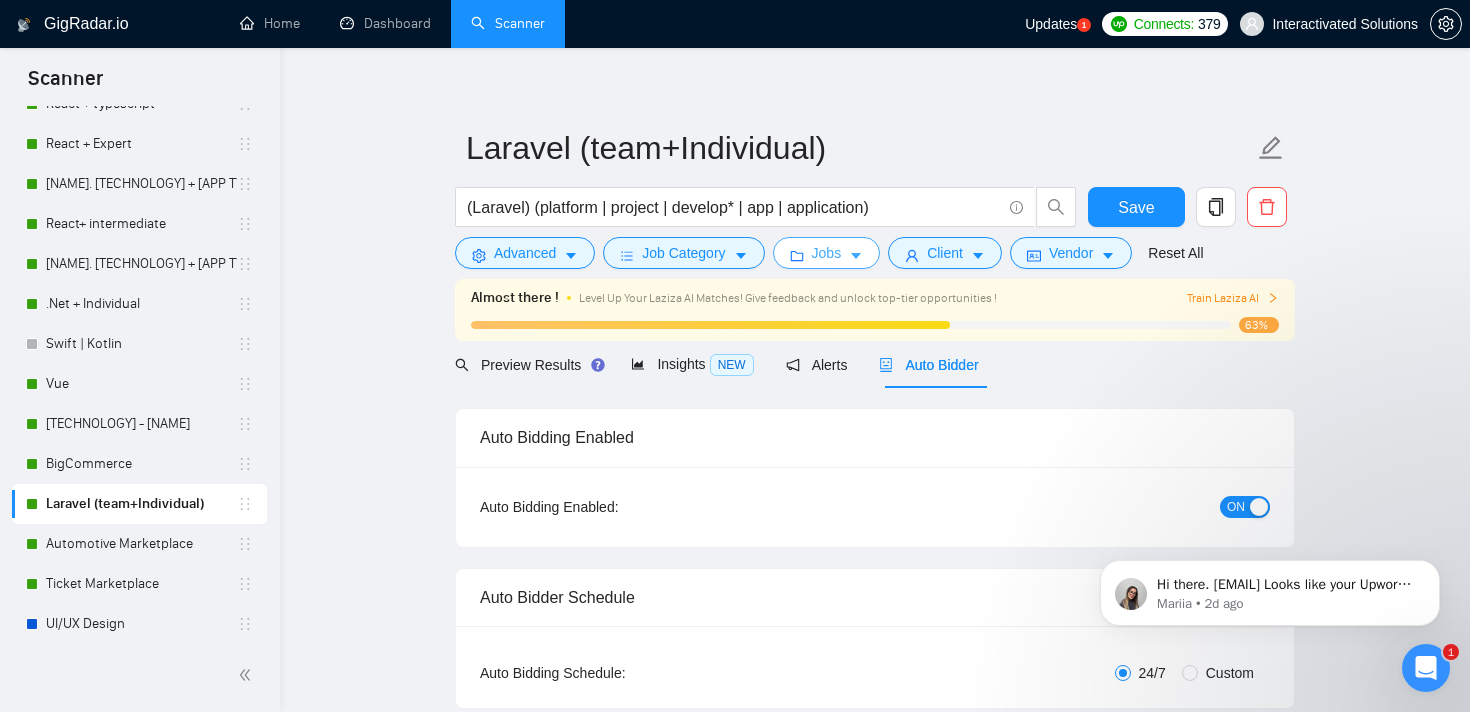 click on "Jobs" at bounding box center [827, 253] 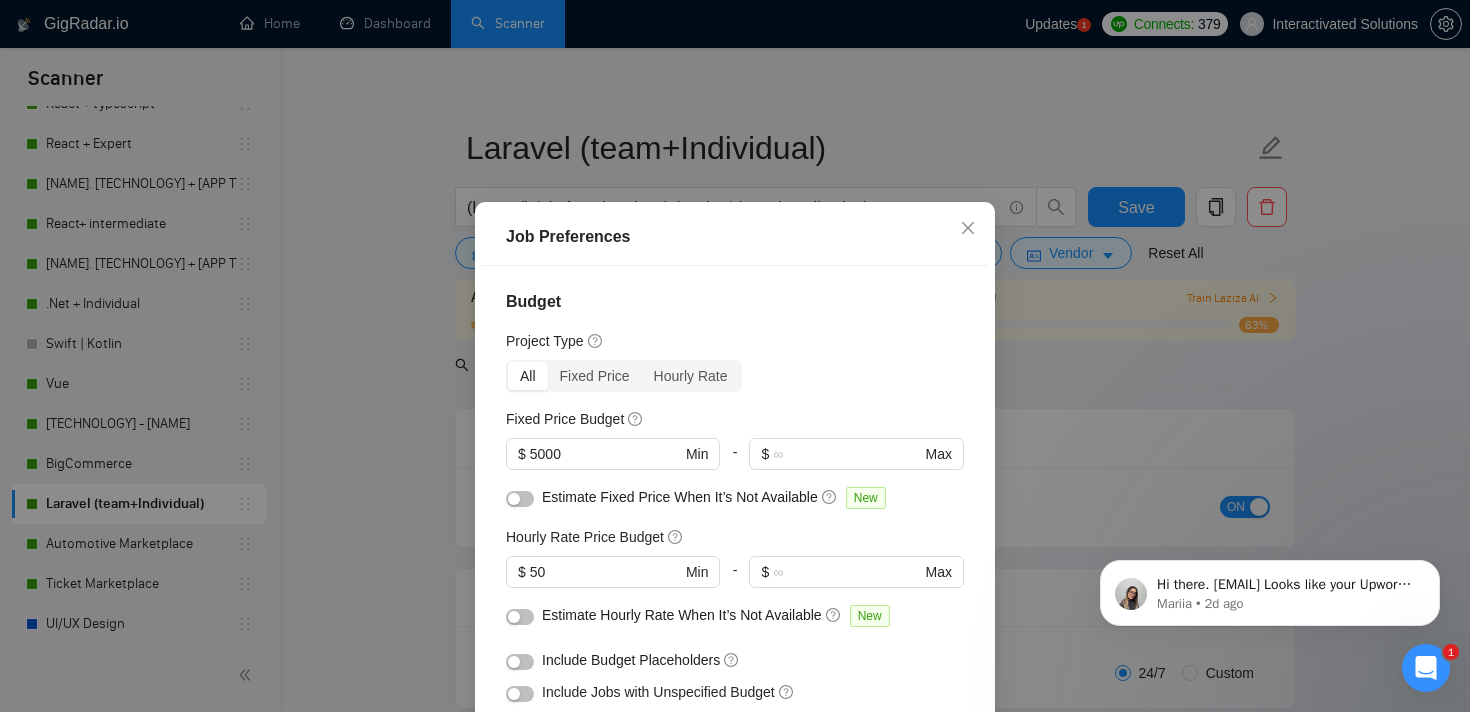 click on "Job Preferences Budget Project Type All Fixed Price Hourly Rate   Fixed Price Budget $ 5000 Min - $ Max Estimate Fixed Price When It’s Not Available New   Hourly Rate Price Budget $ 50 Min - $ Max Estimate Hourly Rate When It’s Not Available New Include Budget Placeholders Include Jobs with Unspecified Budget   Connects Price New Min - Max Project Duration   Unspecified Less than 1 month 1 to 3 months 3 to 6 months More than 6 months Hourly Workload   Unspecified <30 hrs/week >30 hrs/week Hours TBD Unsure Job Posting Questions New   Any posting questions Description Preferences Description Size New   Any description size Reset OK" at bounding box center [735, 356] 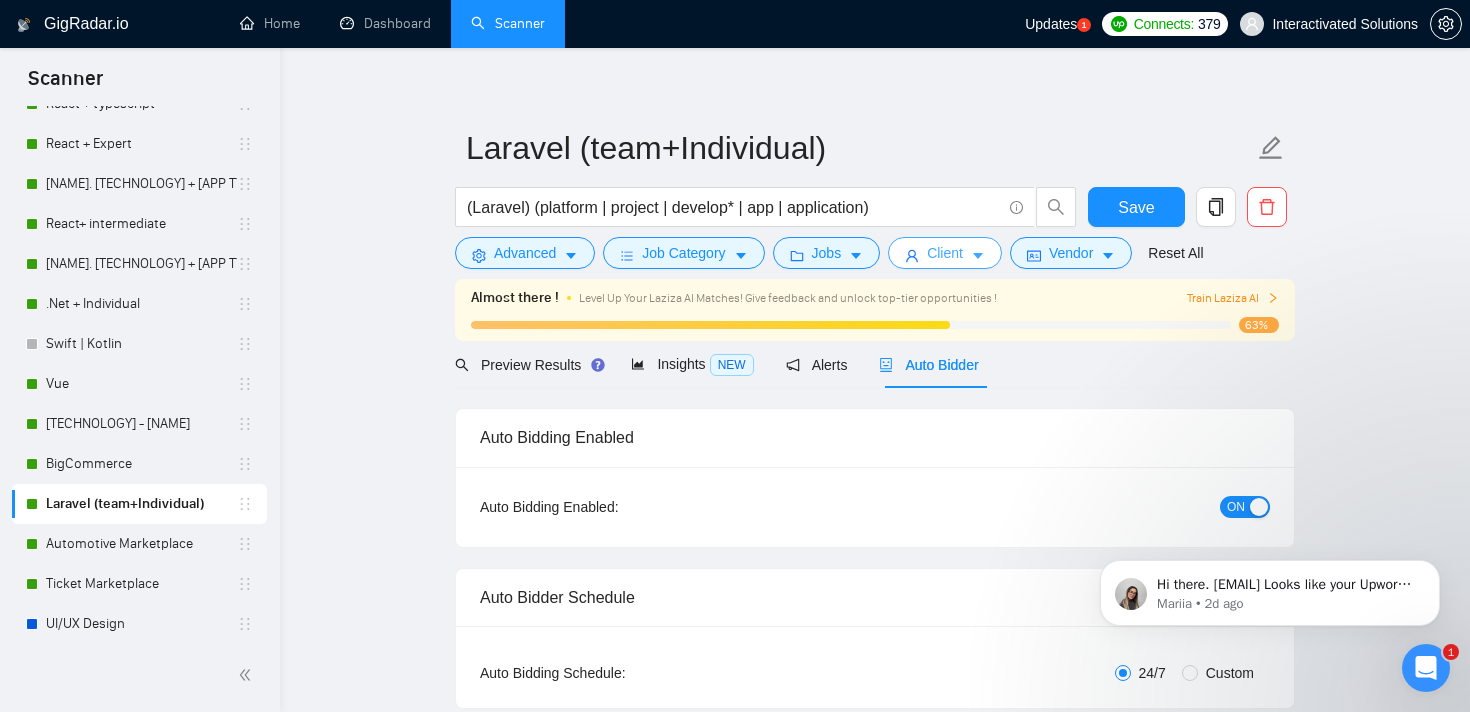 click on "Client" at bounding box center (945, 253) 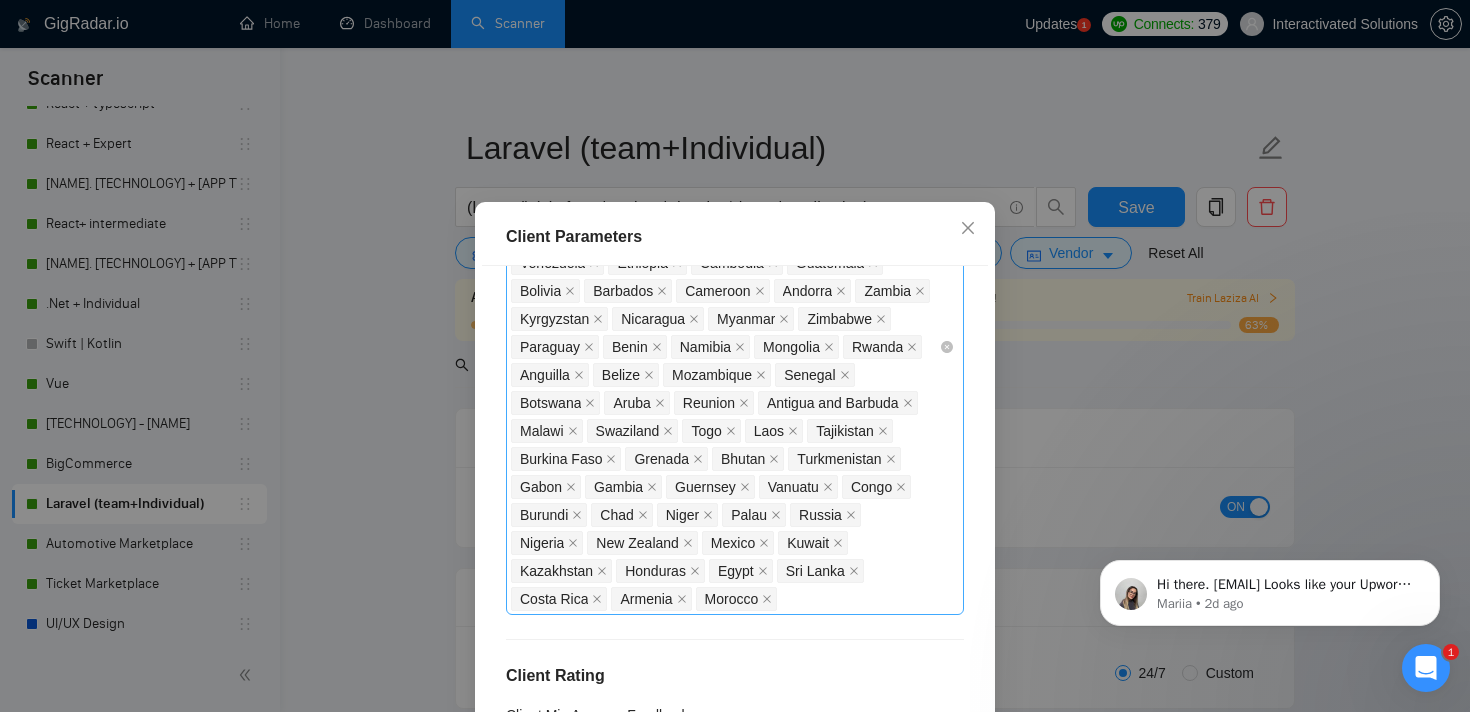 scroll, scrollTop: 592, scrollLeft: 0, axis: vertical 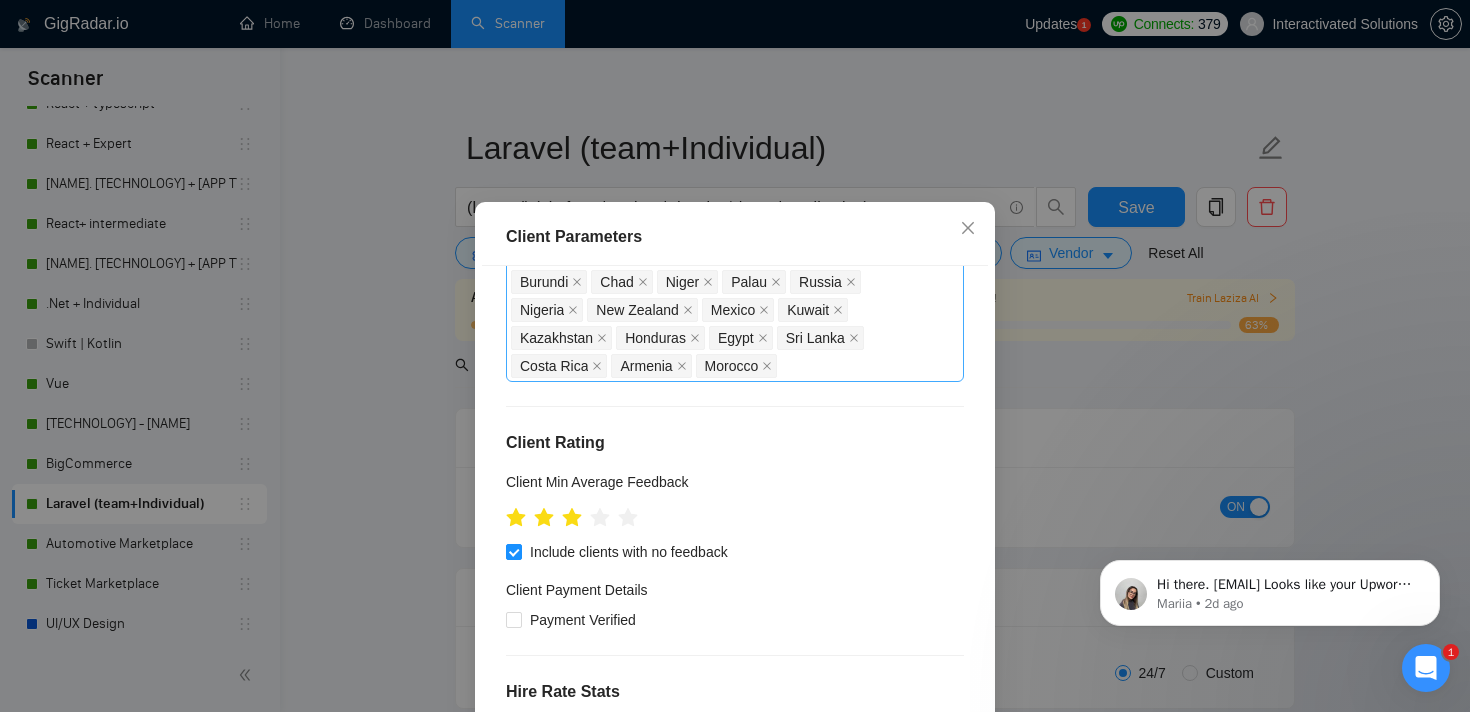 click on "Australia India Pakistan Philippines Malaysia Bangladesh Thailand Brazil Indonesia Kenya Vietnam Colombia Bahrain Belarus Oman Taiwan Ghana Uzbekistan Palestinian Territories Uruguay American Samoa Ecuador Trinidad and Tobago Uganda Somalia Tanzania Venezuela Ethiopia Cambodia Guatemala Bolivia Barbados Cameroon Andorra Zambia Kyrgyzstan Nicaragua Myanmar Zimbabwe Paraguay Benin Namibia Mongolia Rwanda Anguilla Belize Mozambique Senegal Botswana Aruba Reunion Antigua and Barbuda Malawi Swaziland Togo Laos Tajikistan Burkina Faso Grenada Bhutan Turkmenistan Gabon Gambia Guernsey Vanuatu Congo Burundi Chad Niger Palau Russia Nigeria New Zealand Mexico Kuwait Kazakhstan Honduras Egypt Sri Lanka Costa Rica Armenia Morocco" at bounding box center (725, 114) 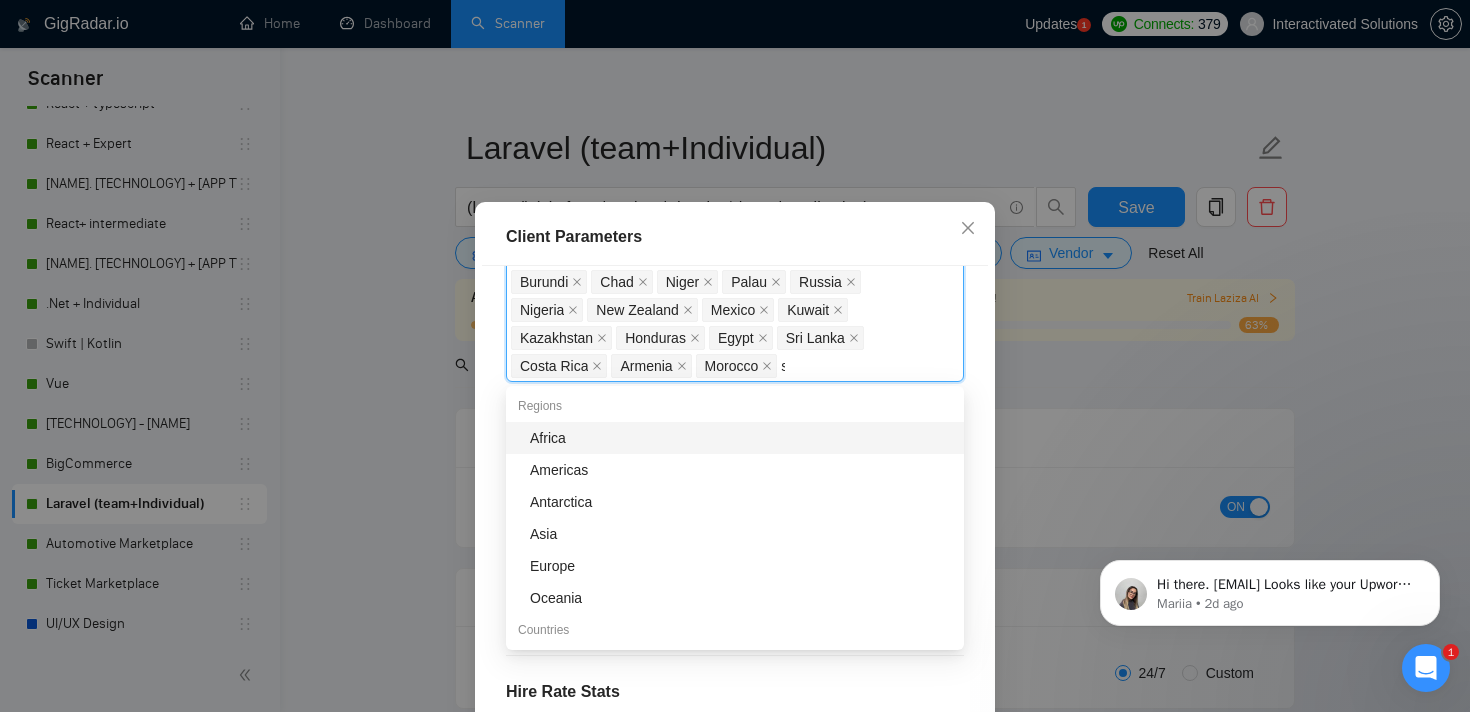 type on "sin" 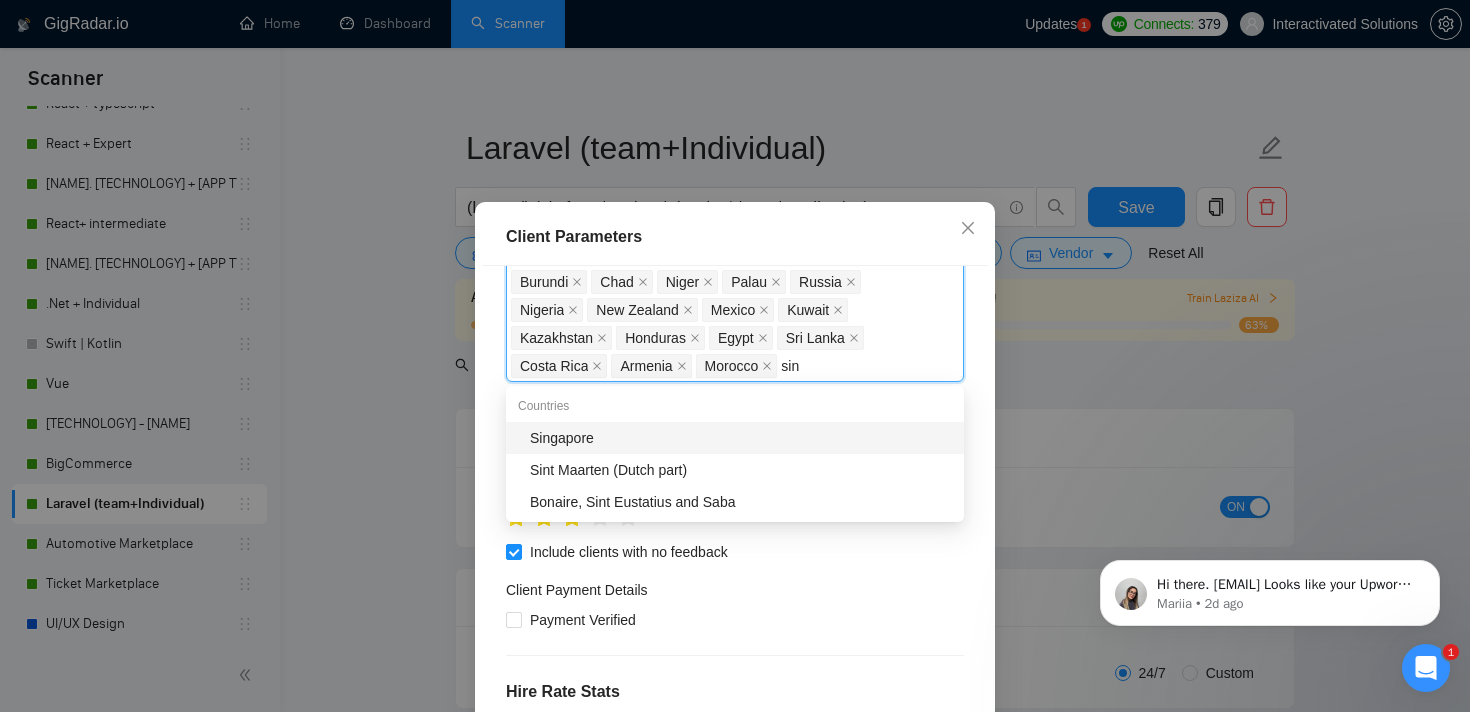 click on "Singapore" at bounding box center [741, 438] 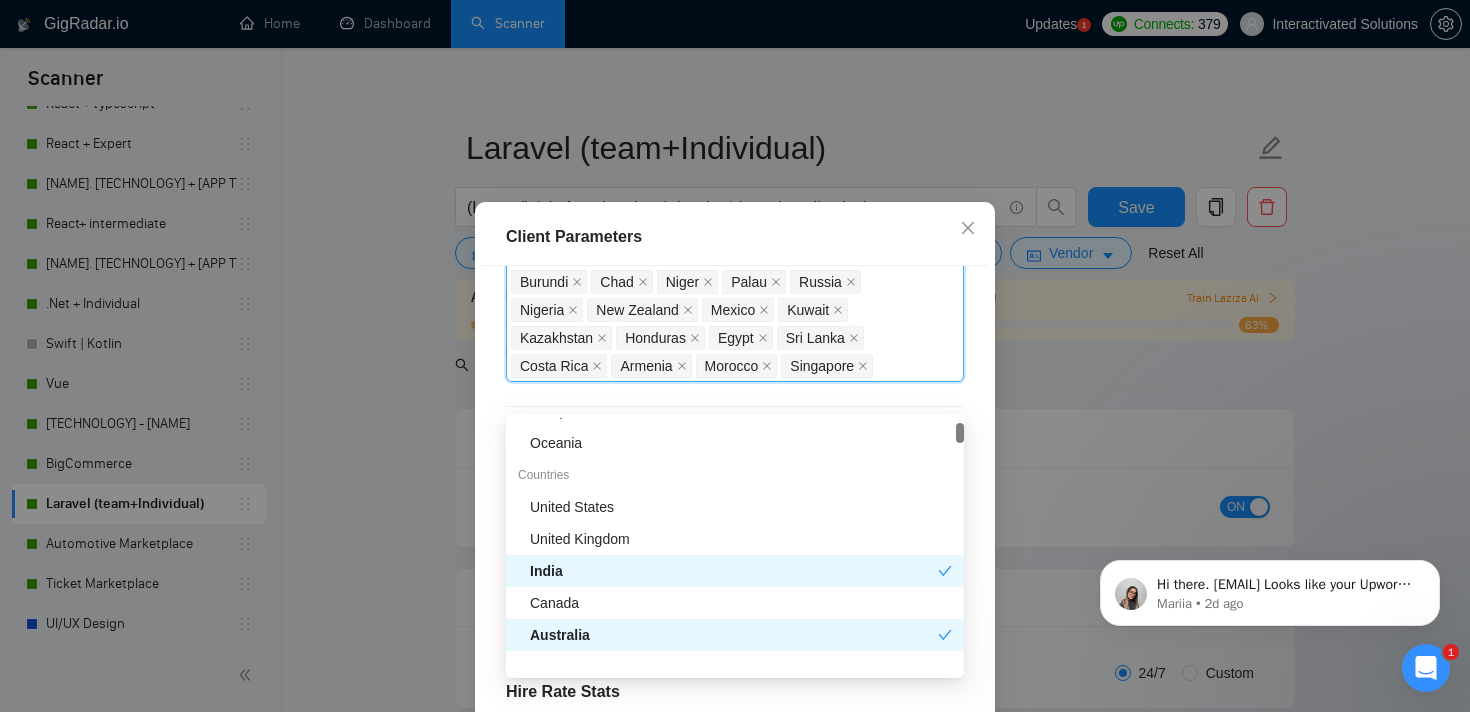 scroll, scrollTop: 226, scrollLeft: 0, axis: vertical 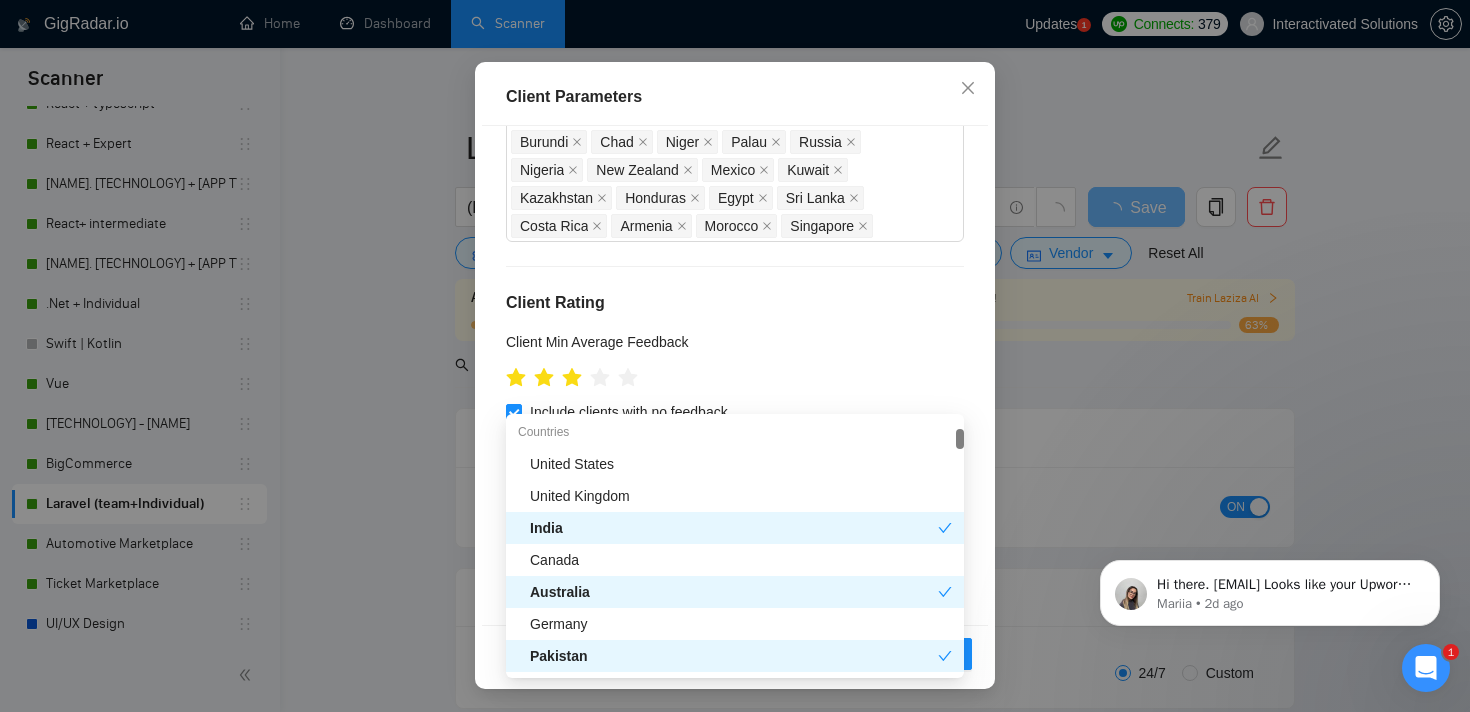 click on "Reset OK" at bounding box center (735, 653) 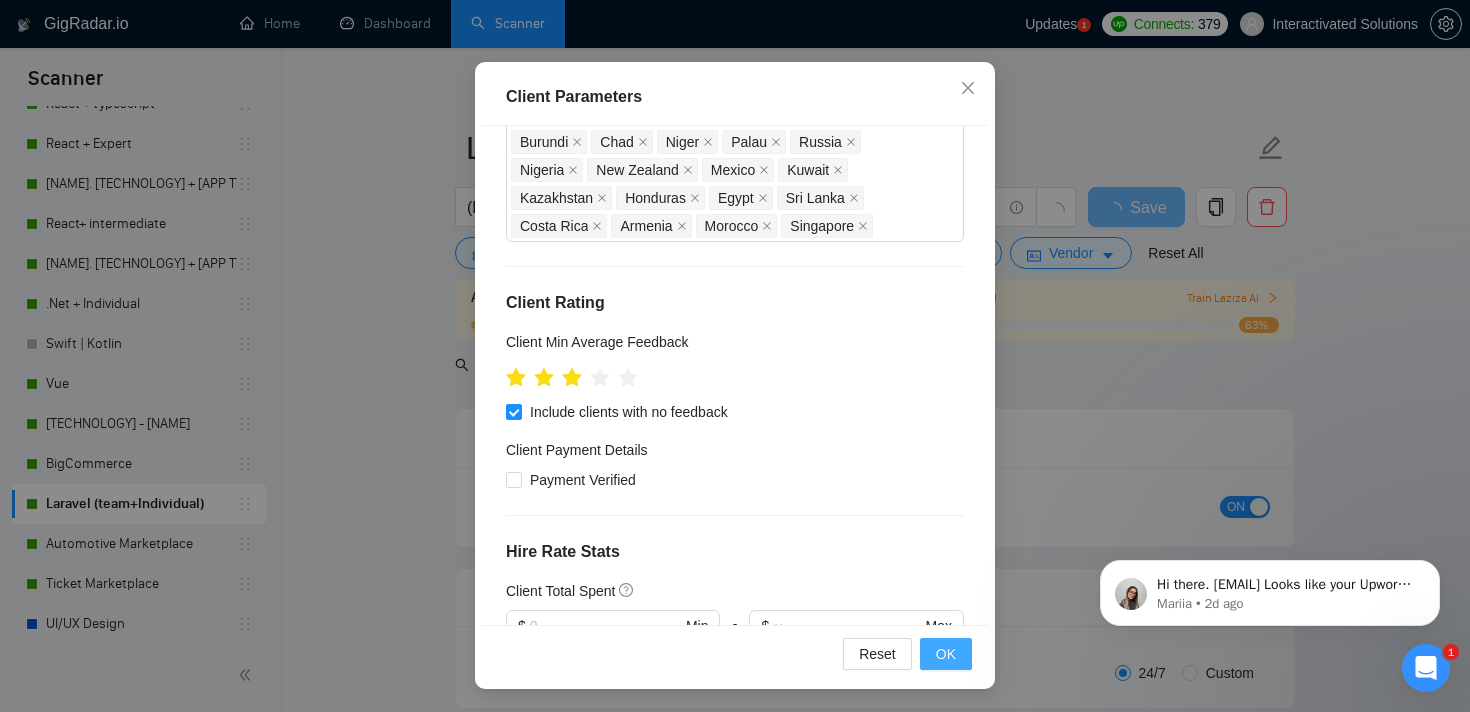 click on "OK" at bounding box center (946, 654) 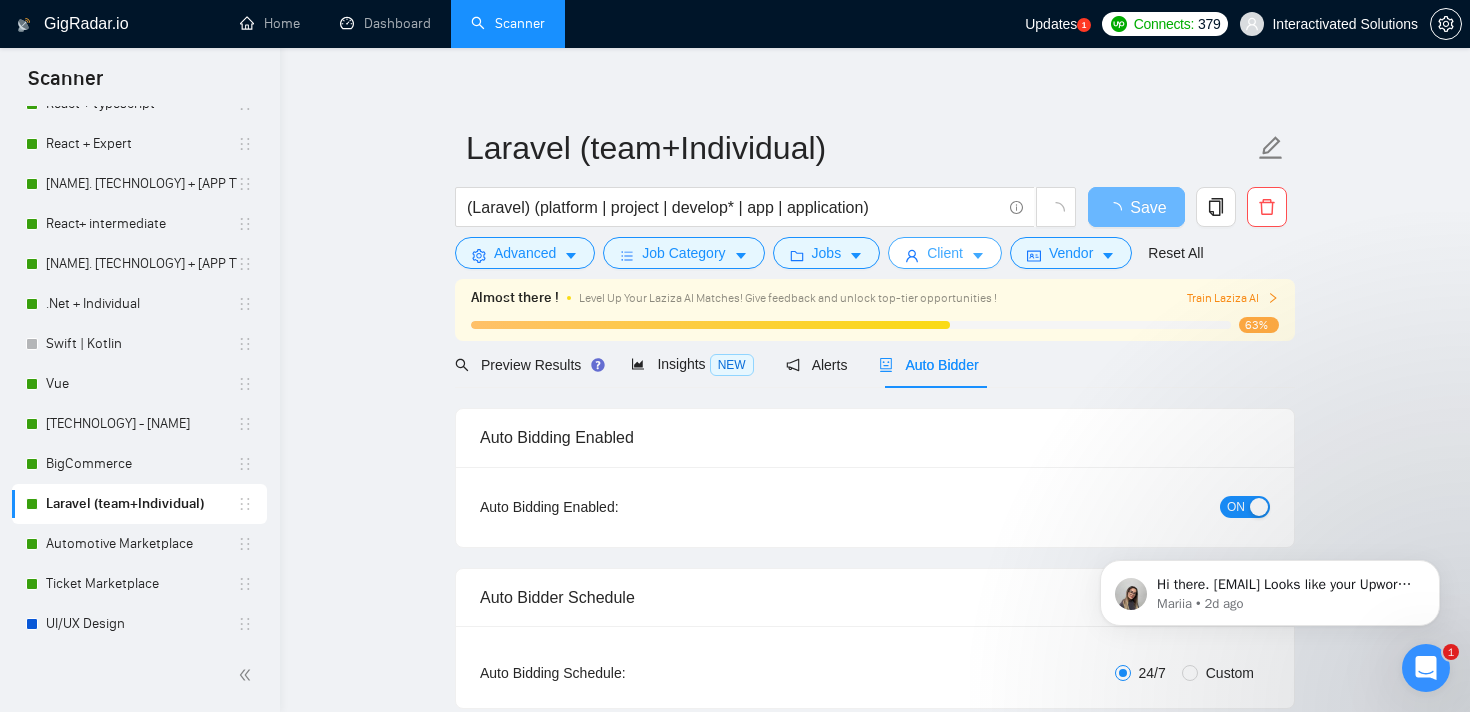 scroll, scrollTop: 0, scrollLeft: 0, axis: both 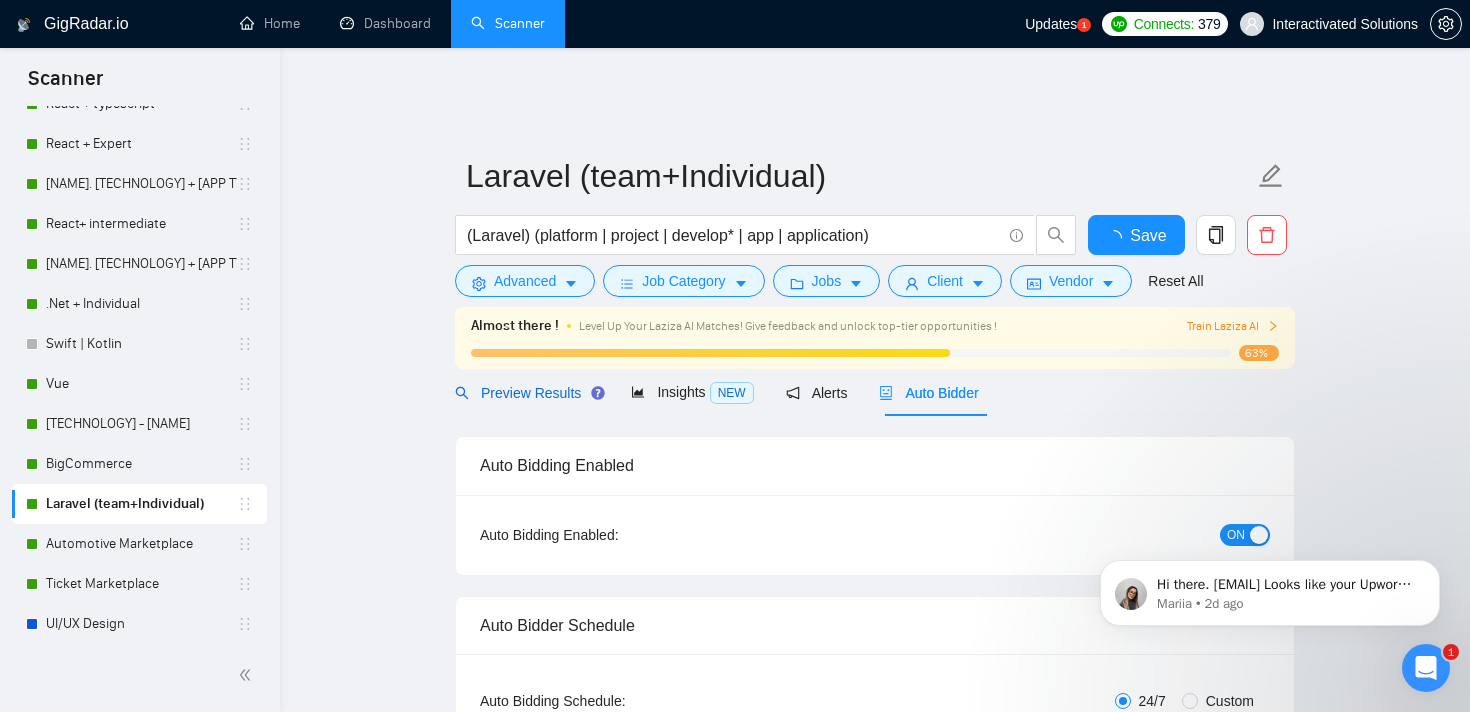 click on "Preview Results" at bounding box center [527, 393] 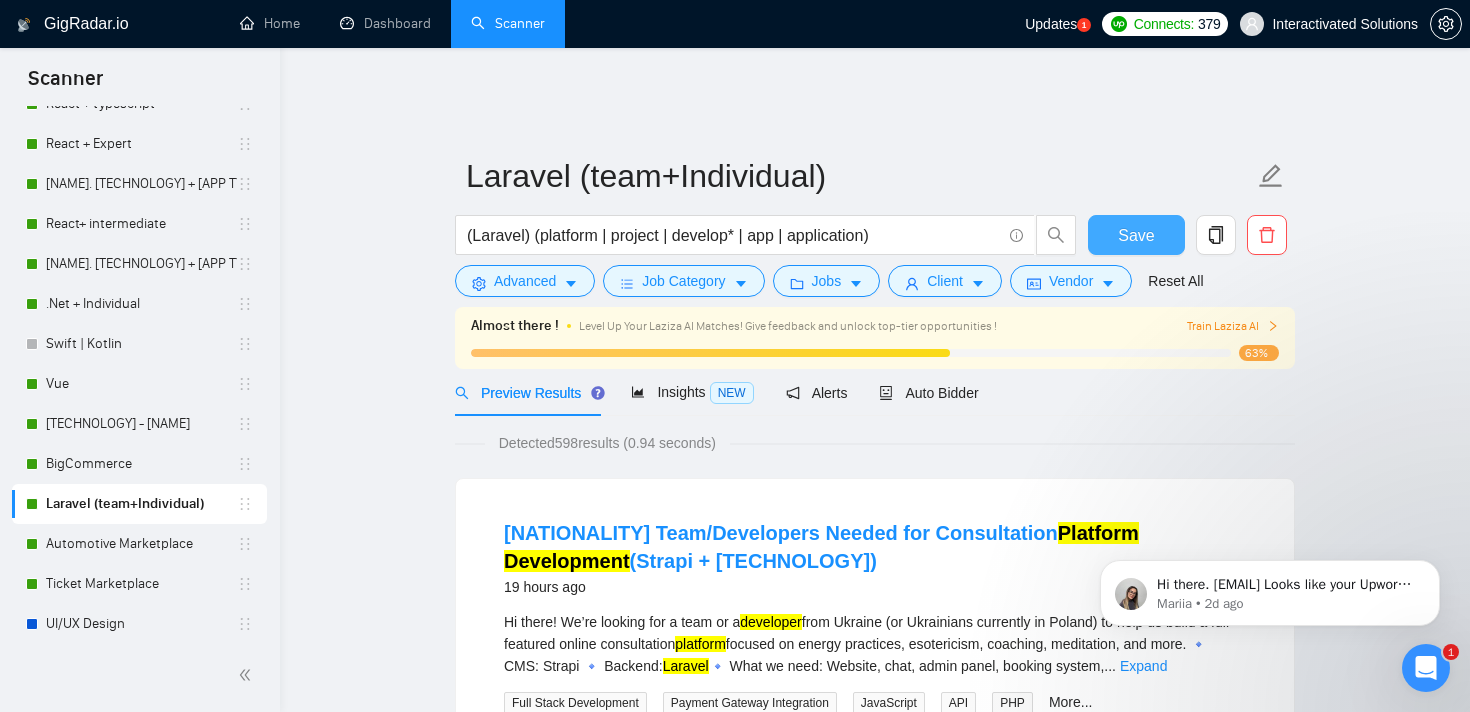 click on "Save" at bounding box center (1136, 235) 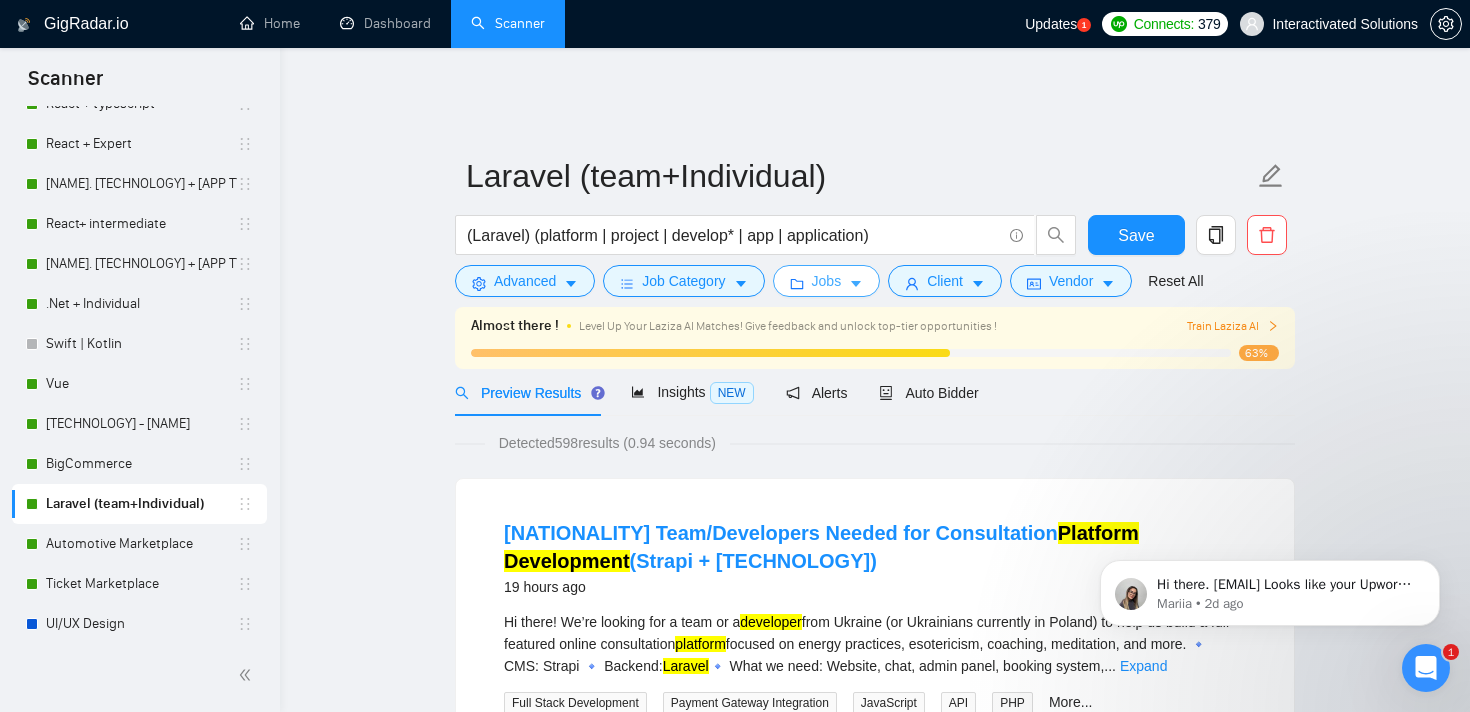 click on "Jobs" at bounding box center [827, 281] 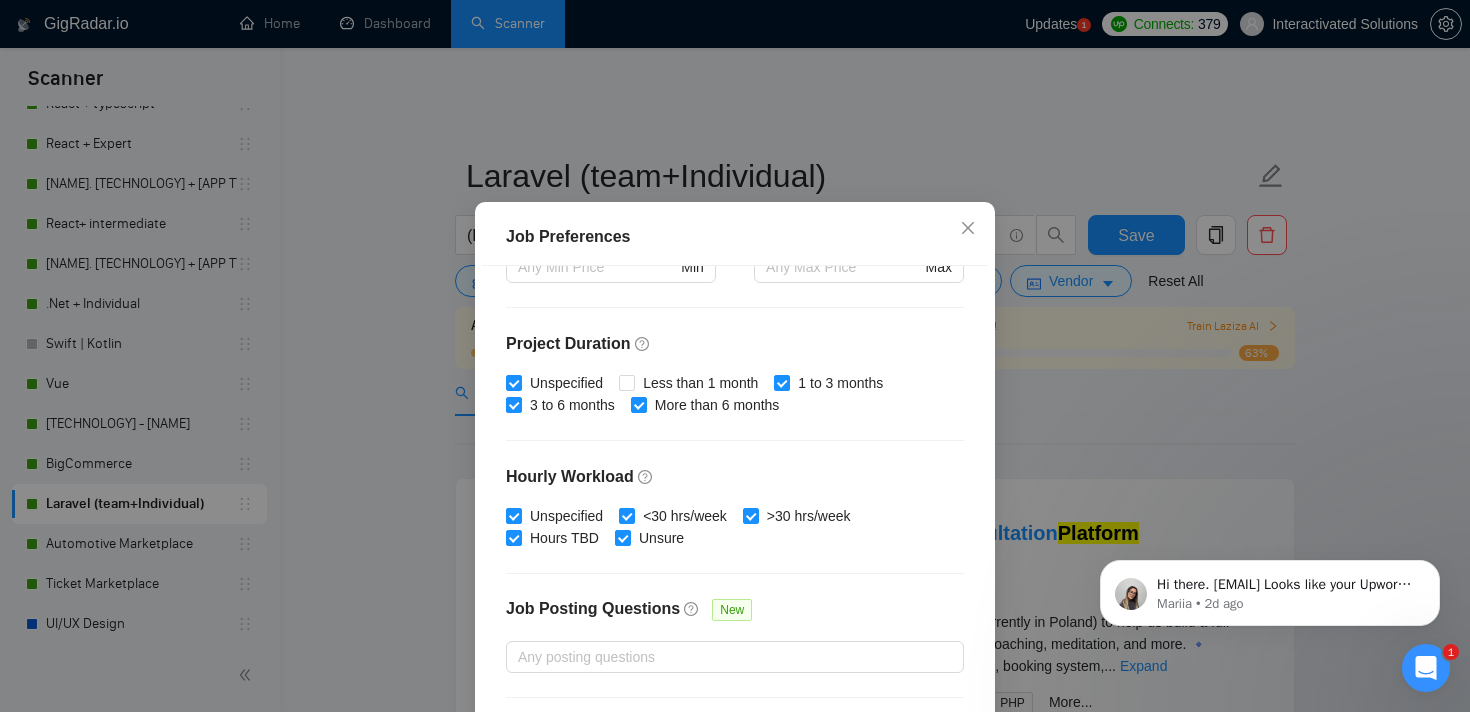scroll, scrollTop: 629, scrollLeft: 0, axis: vertical 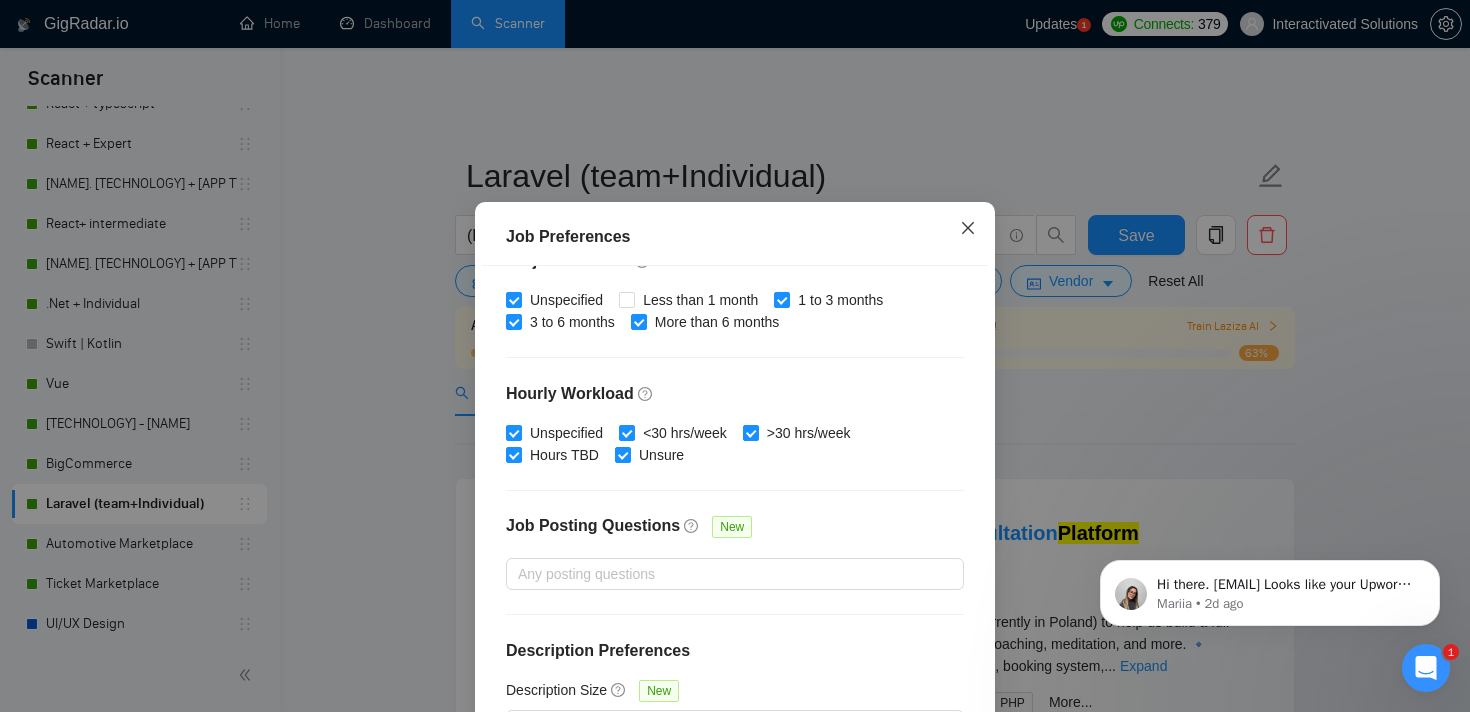 click 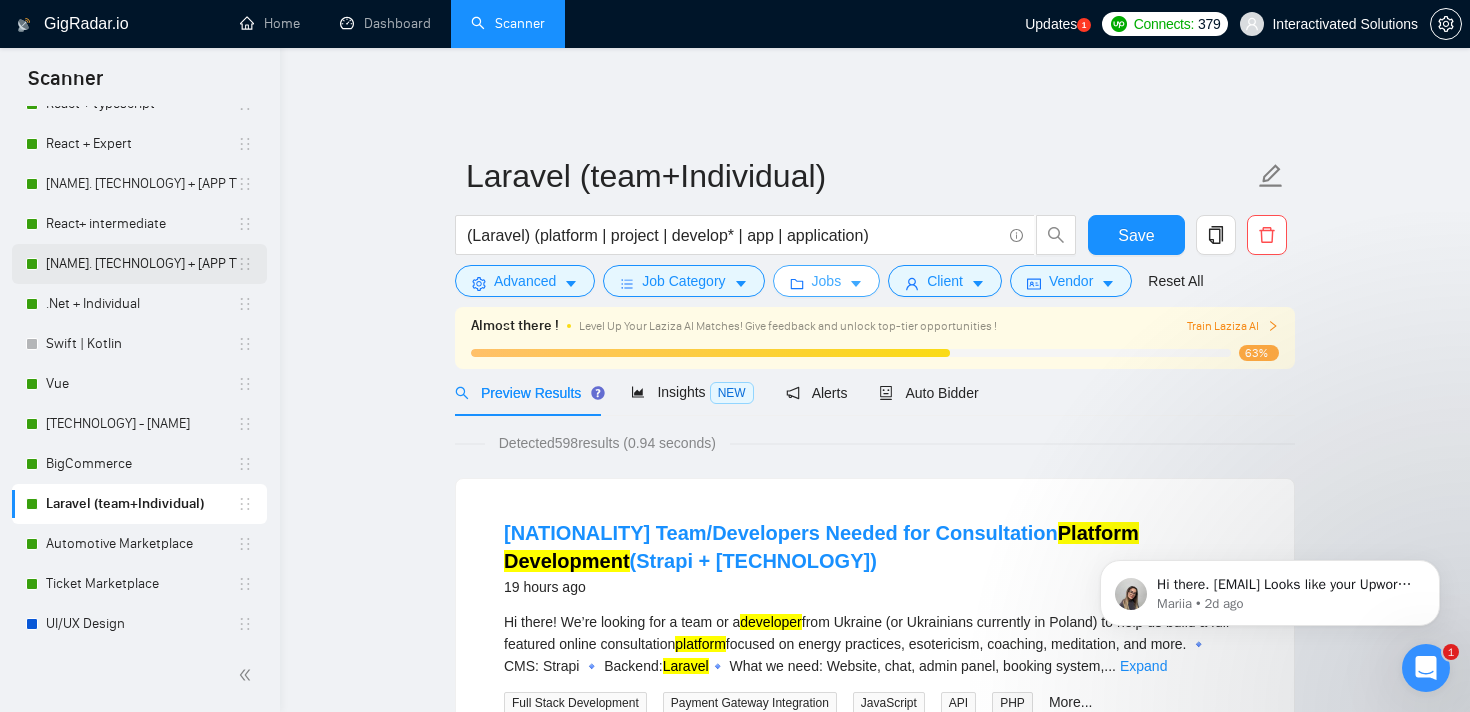 scroll, scrollTop: 0, scrollLeft: 0, axis: both 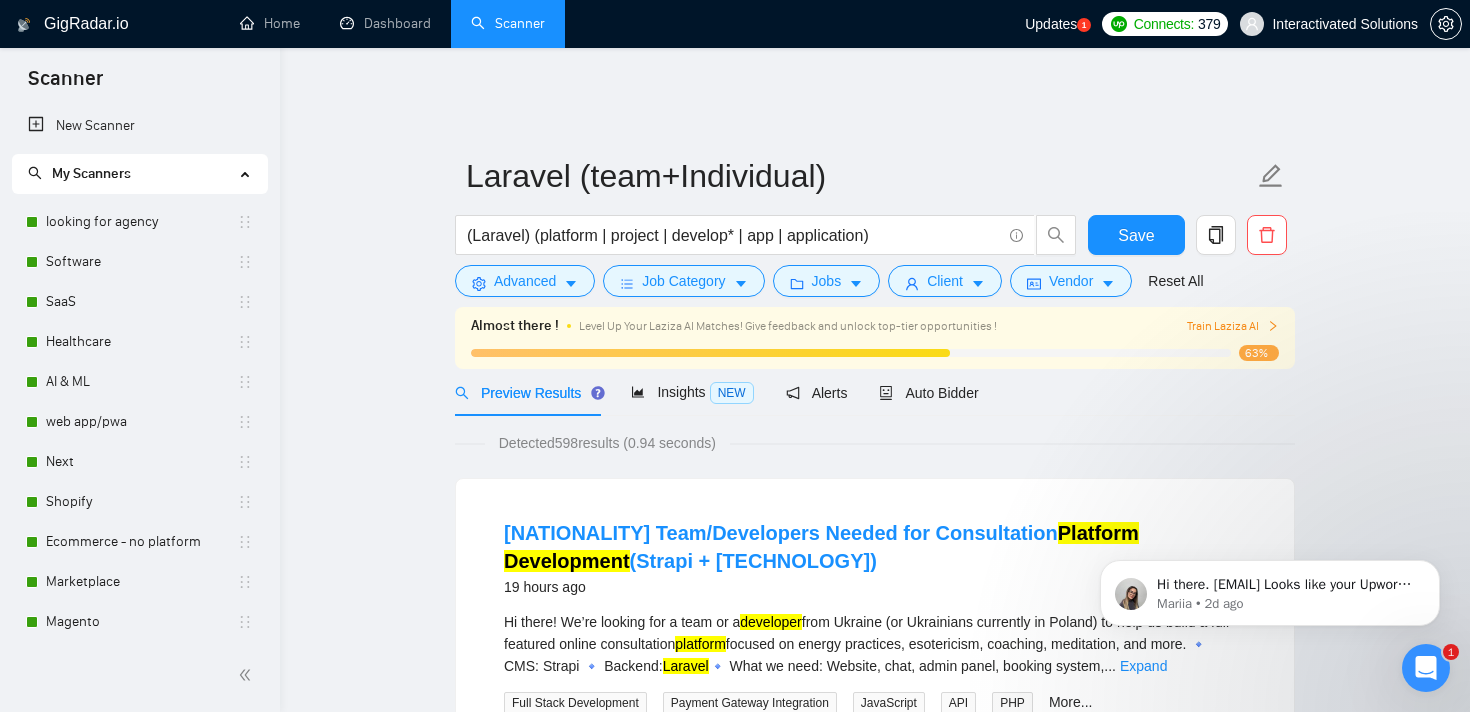 click on "My Scanners" at bounding box center [91, 173] 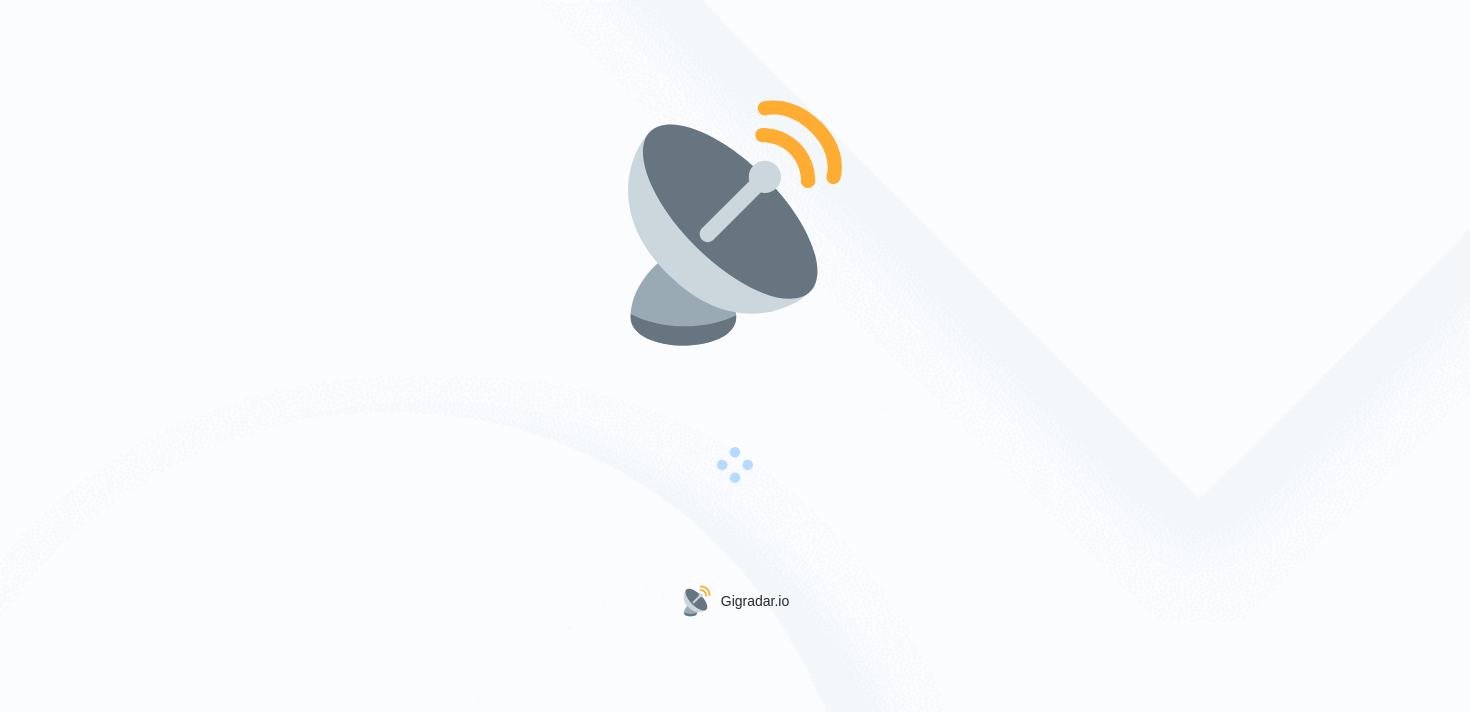 scroll, scrollTop: 0, scrollLeft: 0, axis: both 